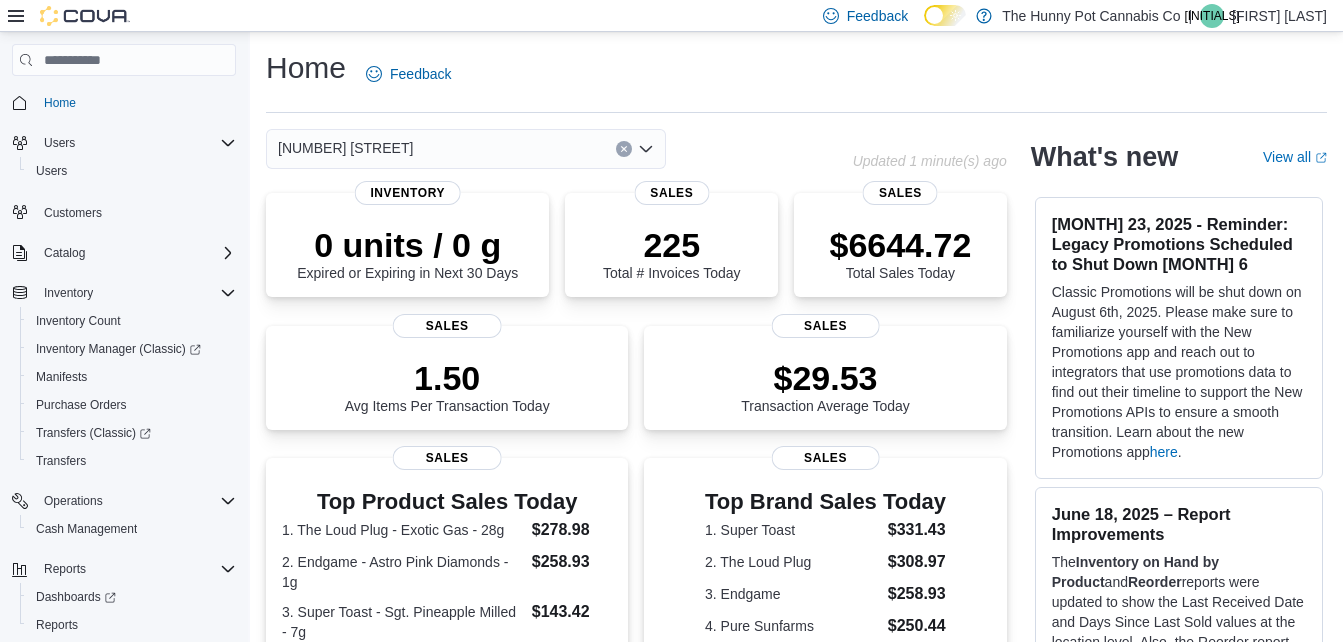 scroll, scrollTop: 0, scrollLeft: 0, axis: both 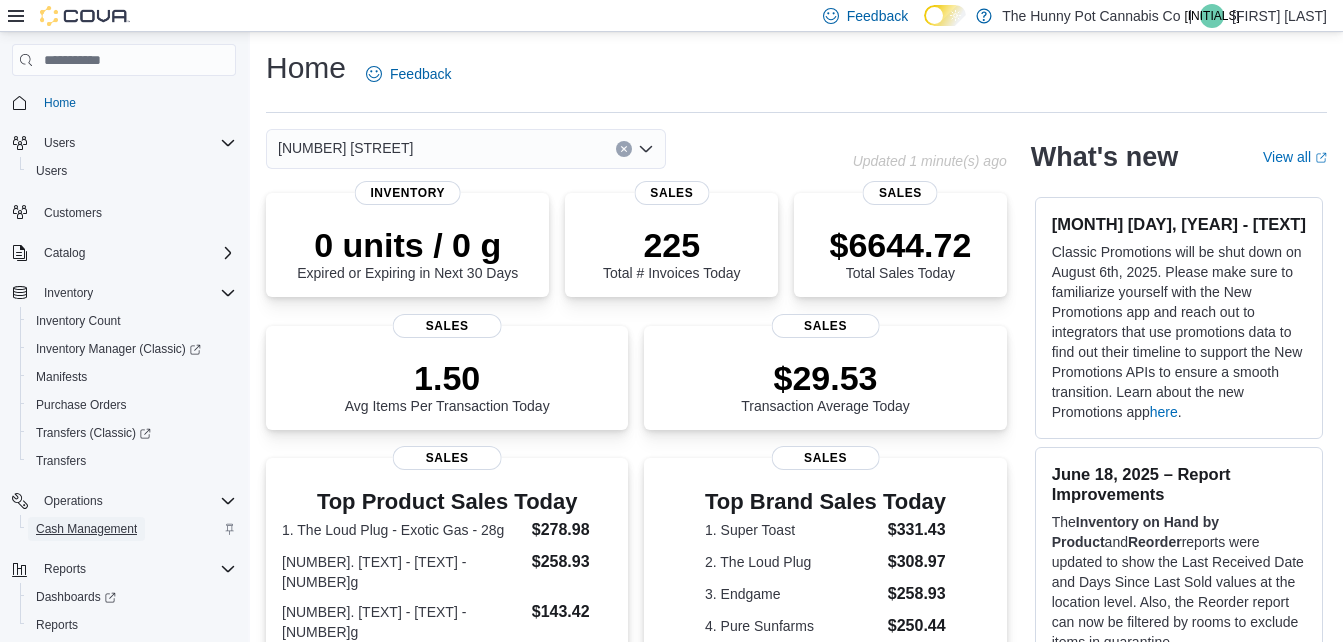 click on "Cash Management" at bounding box center (86, 529) 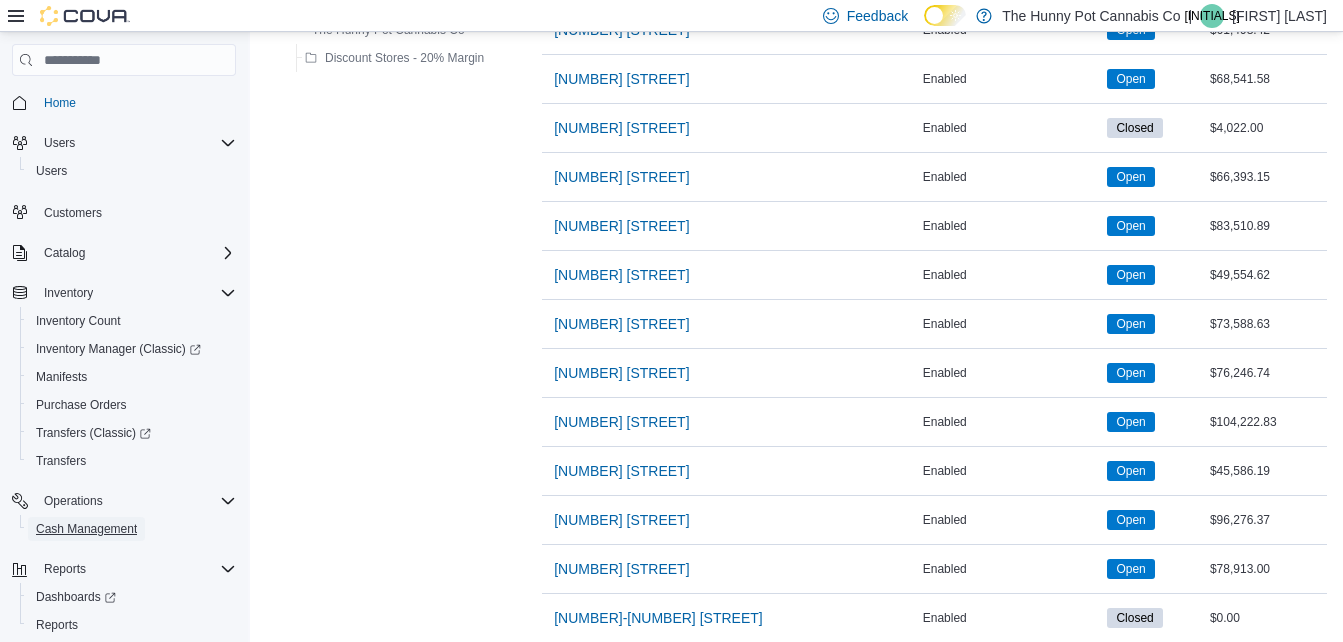 scroll, scrollTop: 1182, scrollLeft: 0, axis: vertical 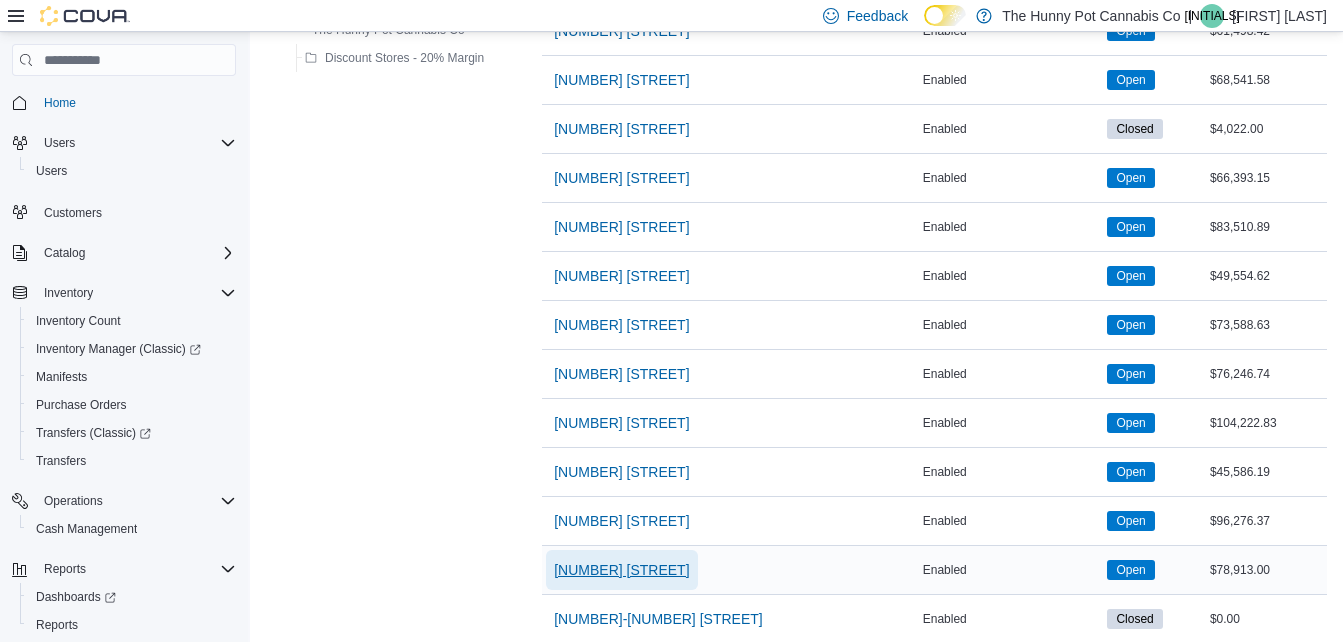 click on "5035 Hurontario St" at bounding box center (621, 570) 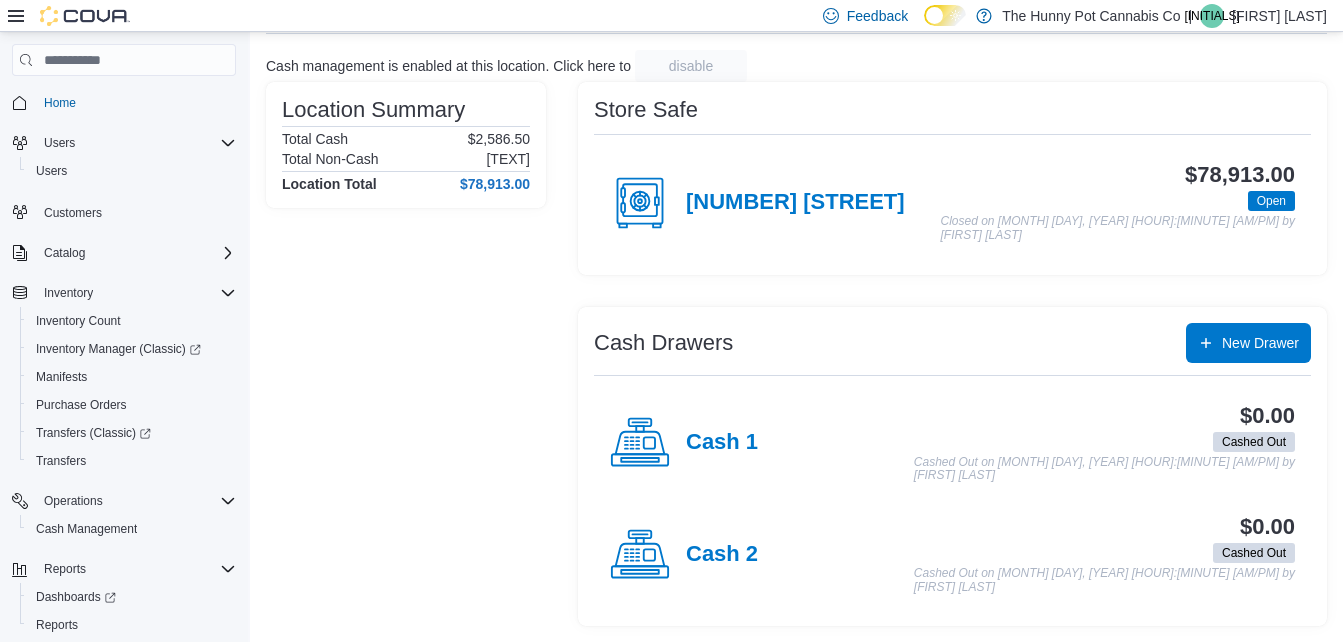 scroll, scrollTop: 0, scrollLeft: 0, axis: both 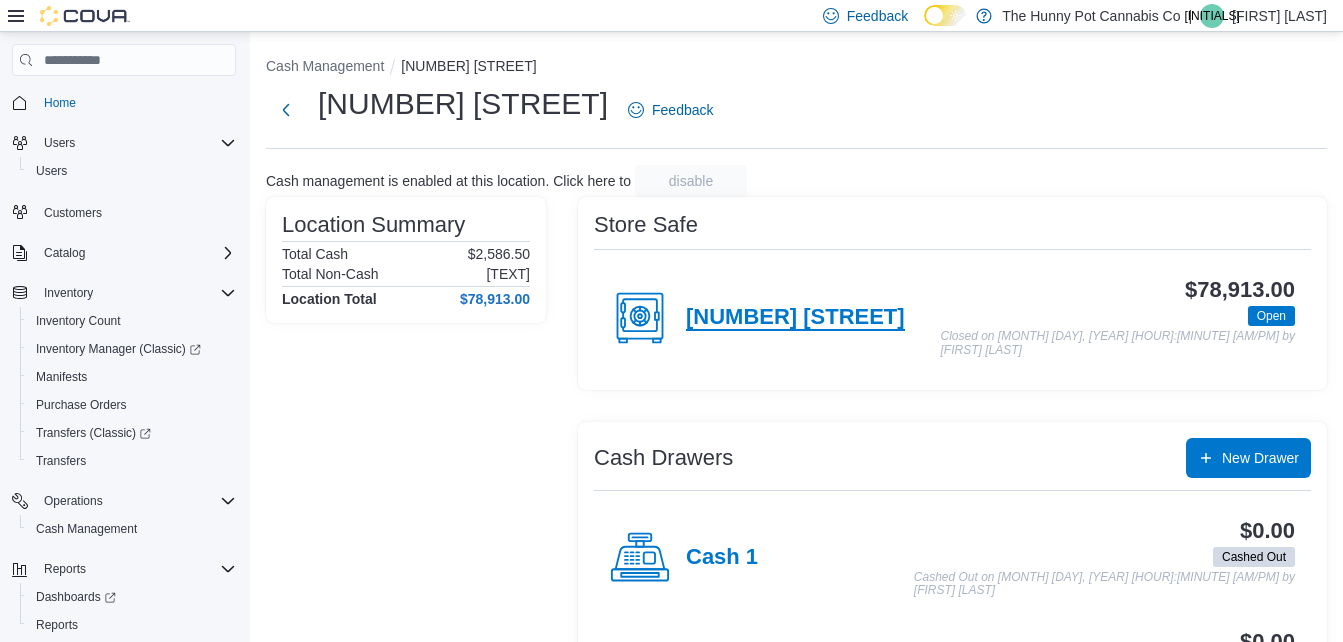 click on "5035 Hurontario St" at bounding box center (795, 318) 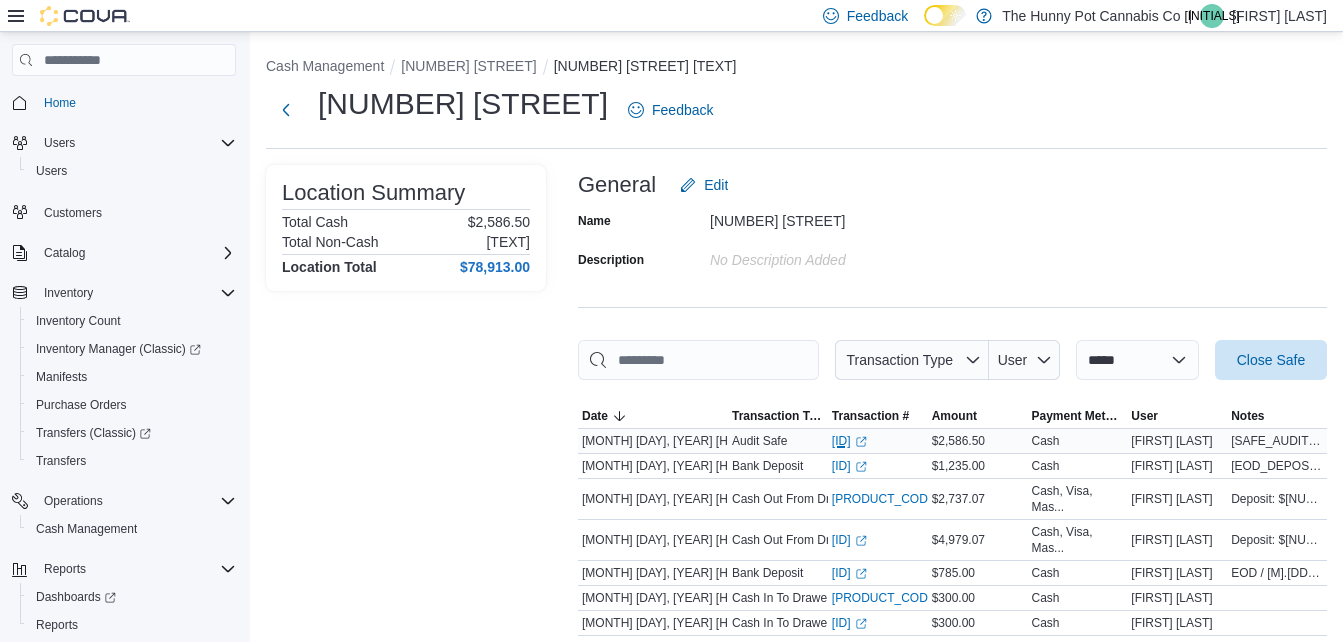click on "CM5LJ3-253401 (opens in a new tab or window)" at bounding box center [849, 441] 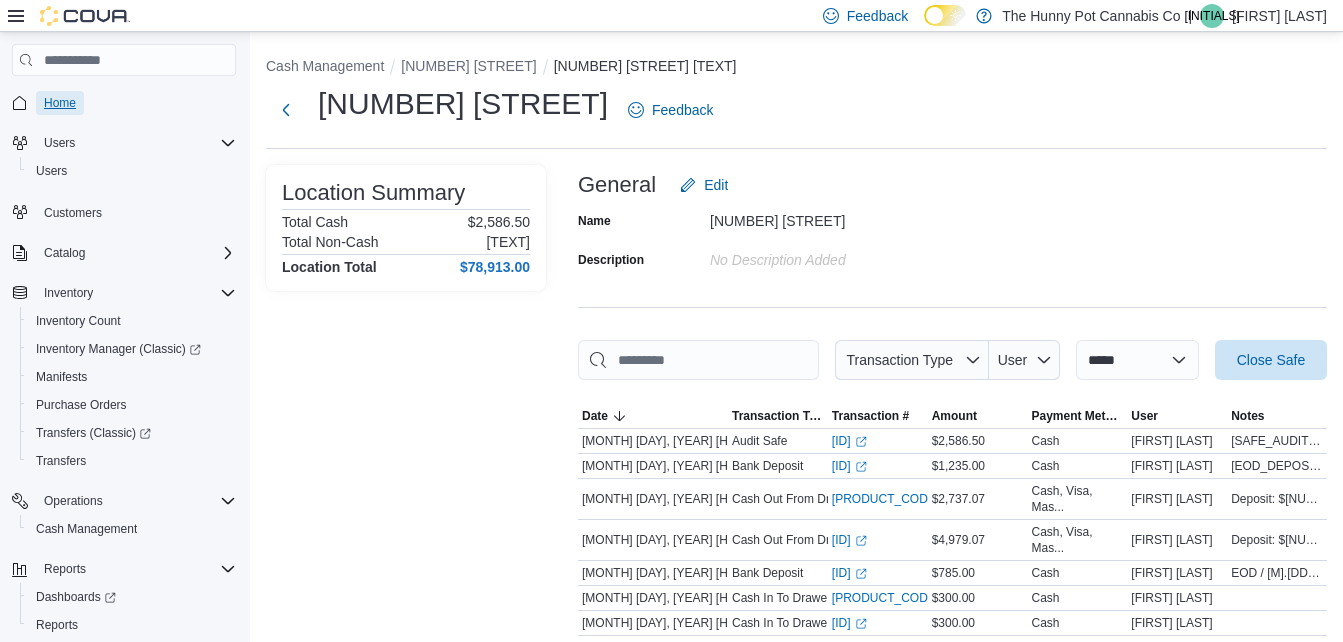 click on "Home" at bounding box center [60, 103] 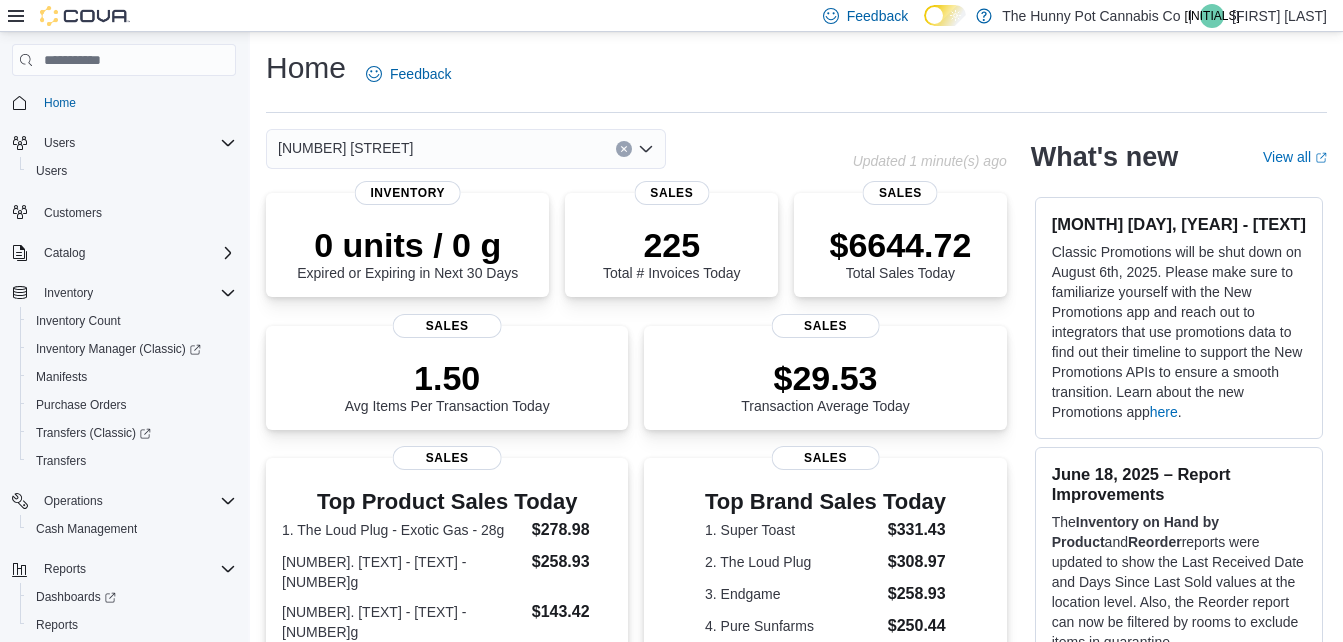click on "[FIRST] [LAST]" at bounding box center (1279, 16) 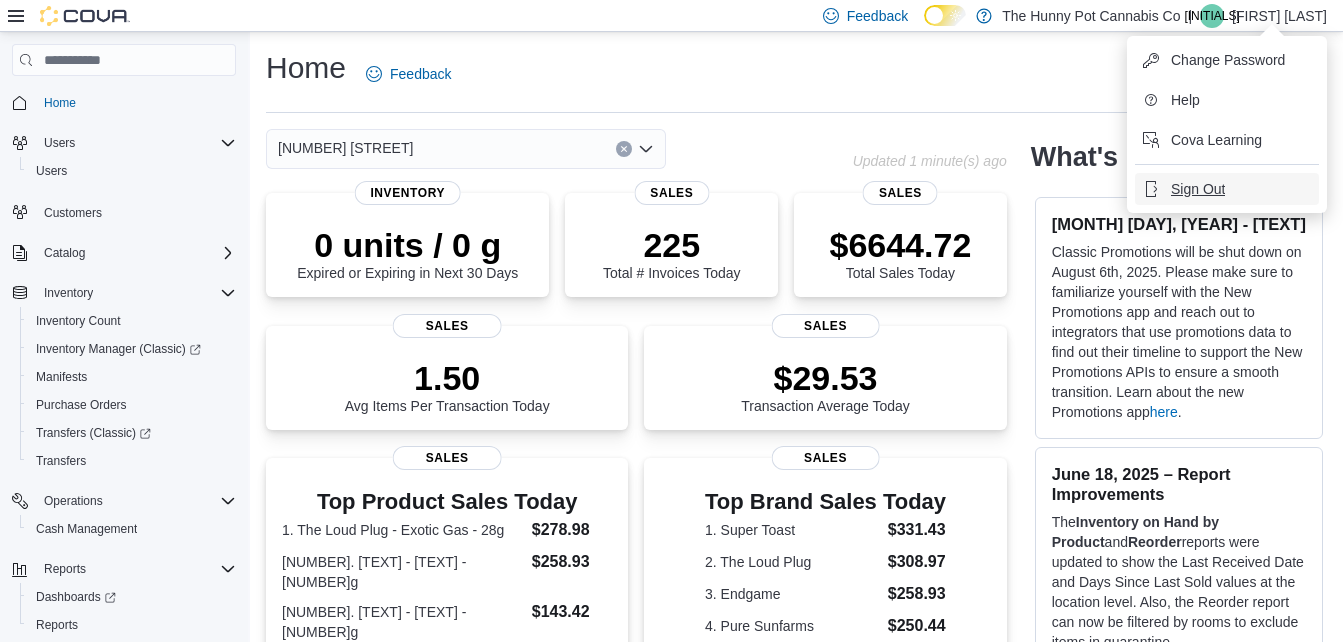 click on "Sign Out" at bounding box center [1198, 189] 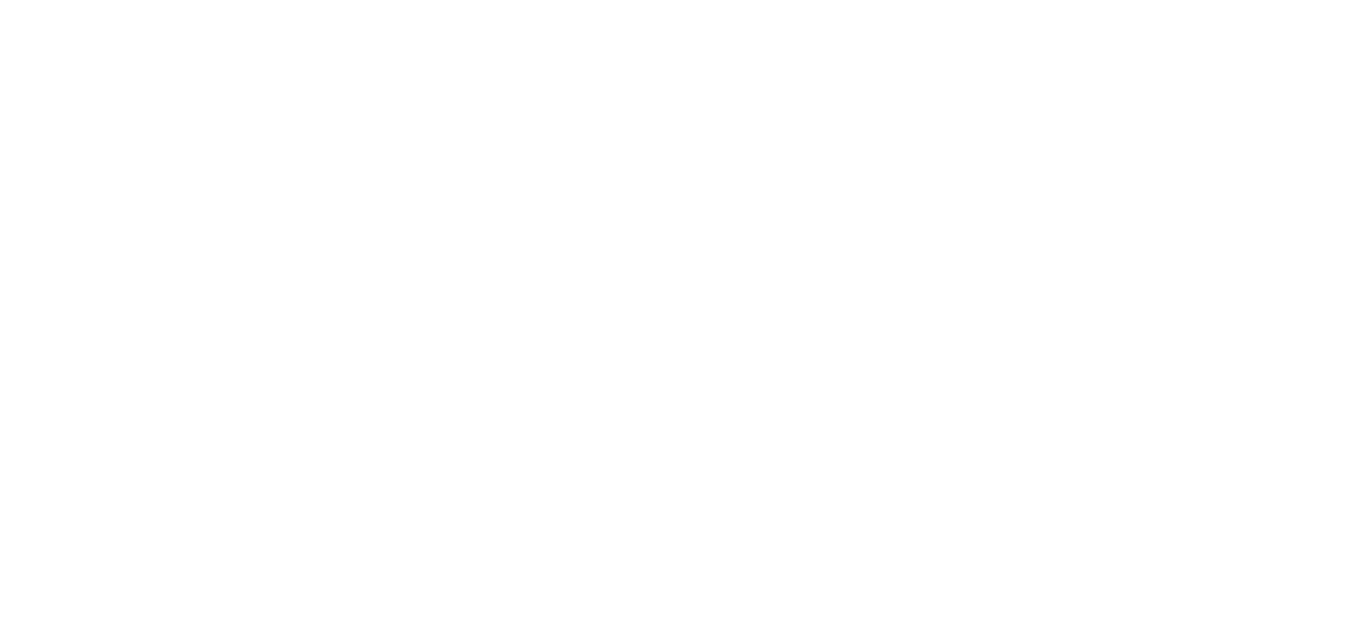 scroll, scrollTop: 0, scrollLeft: 0, axis: both 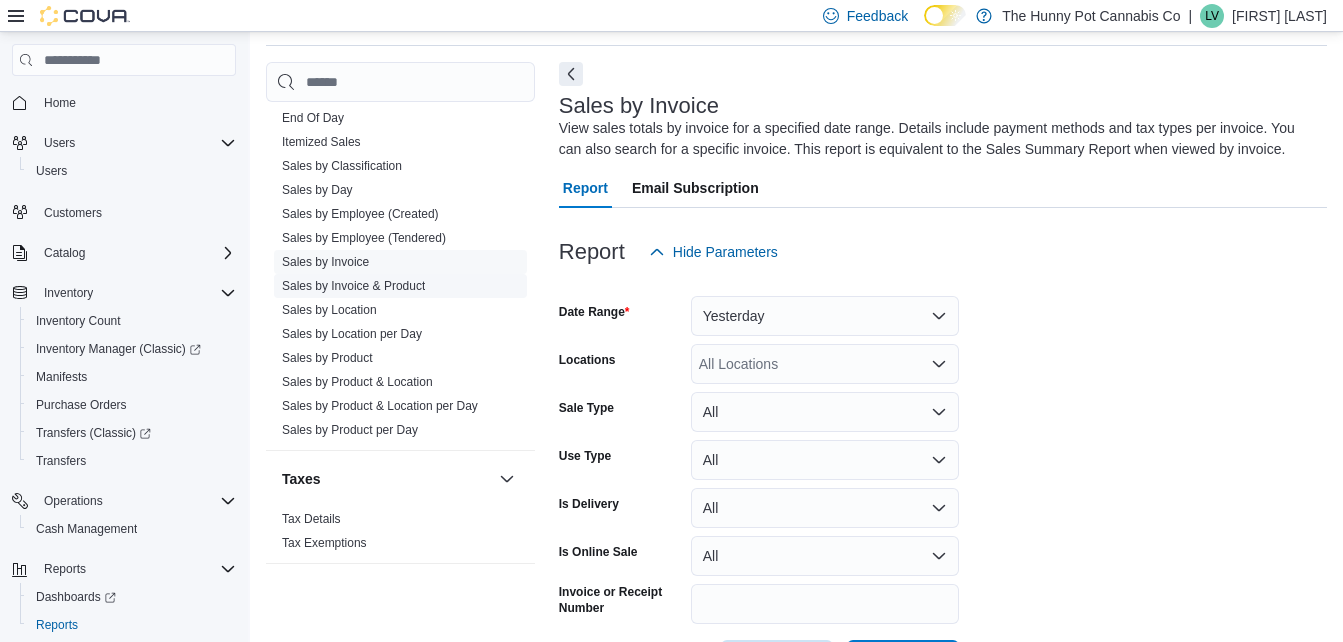 click on "Sales by Invoice & Product" at bounding box center [353, 286] 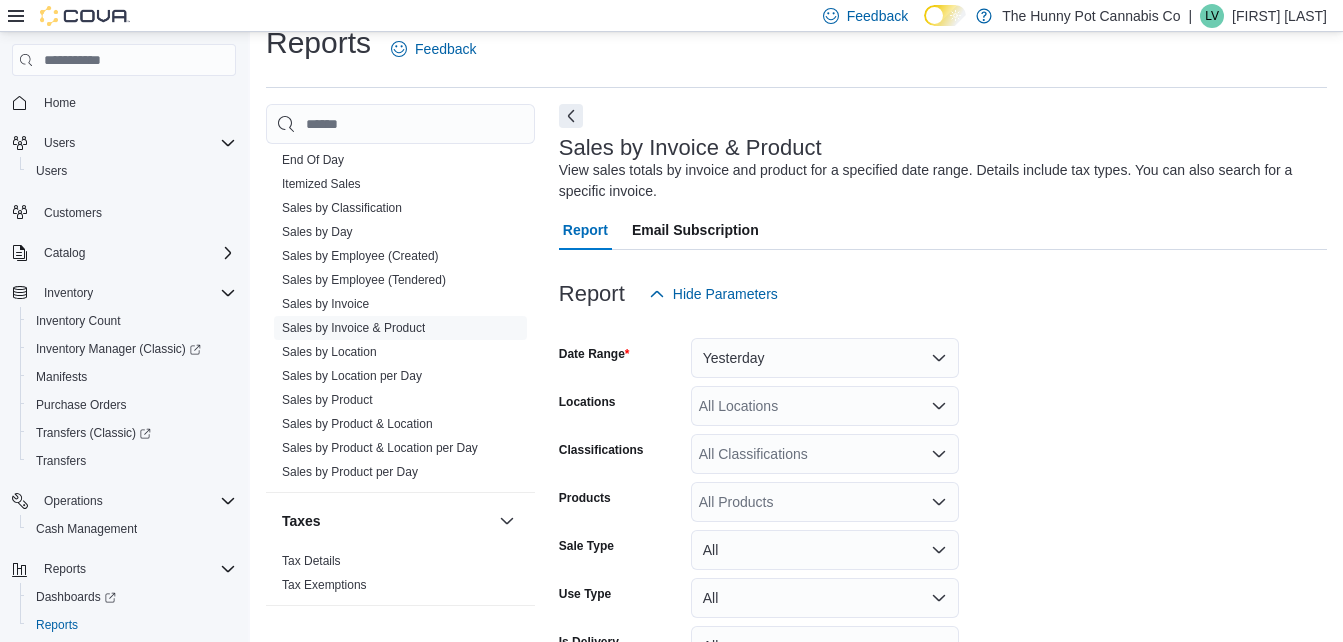 scroll, scrollTop: 67, scrollLeft: 0, axis: vertical 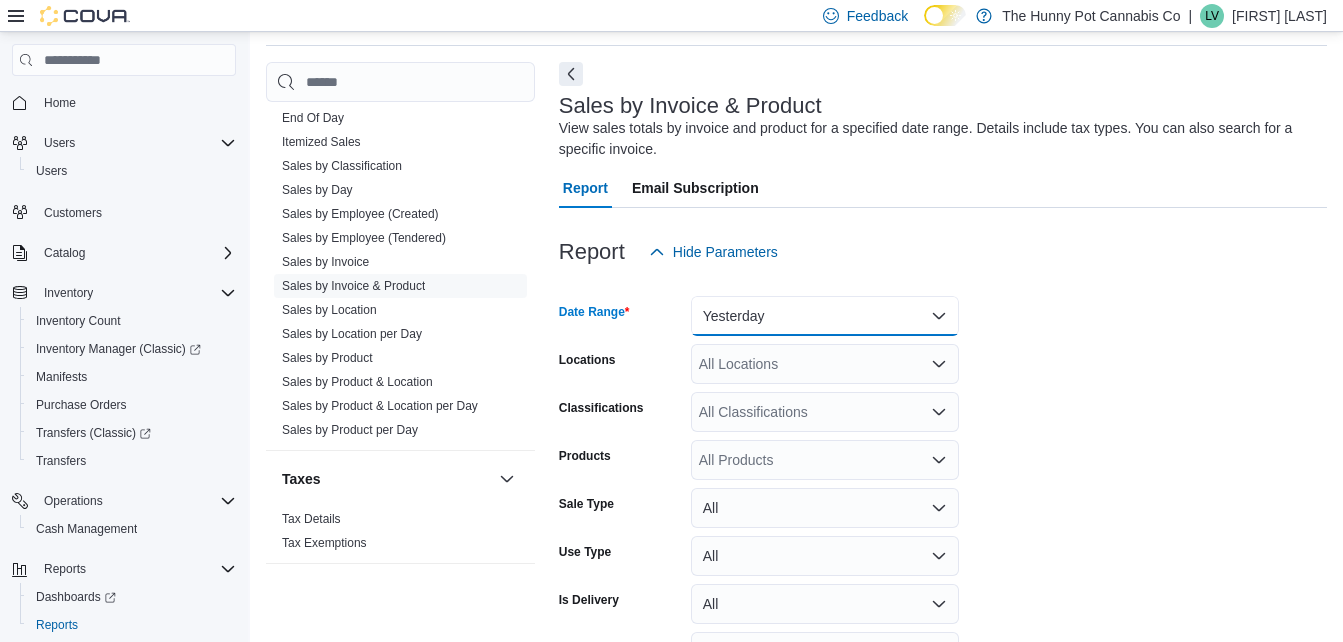 click on "Yesterday" at bounding box center [825, 316] 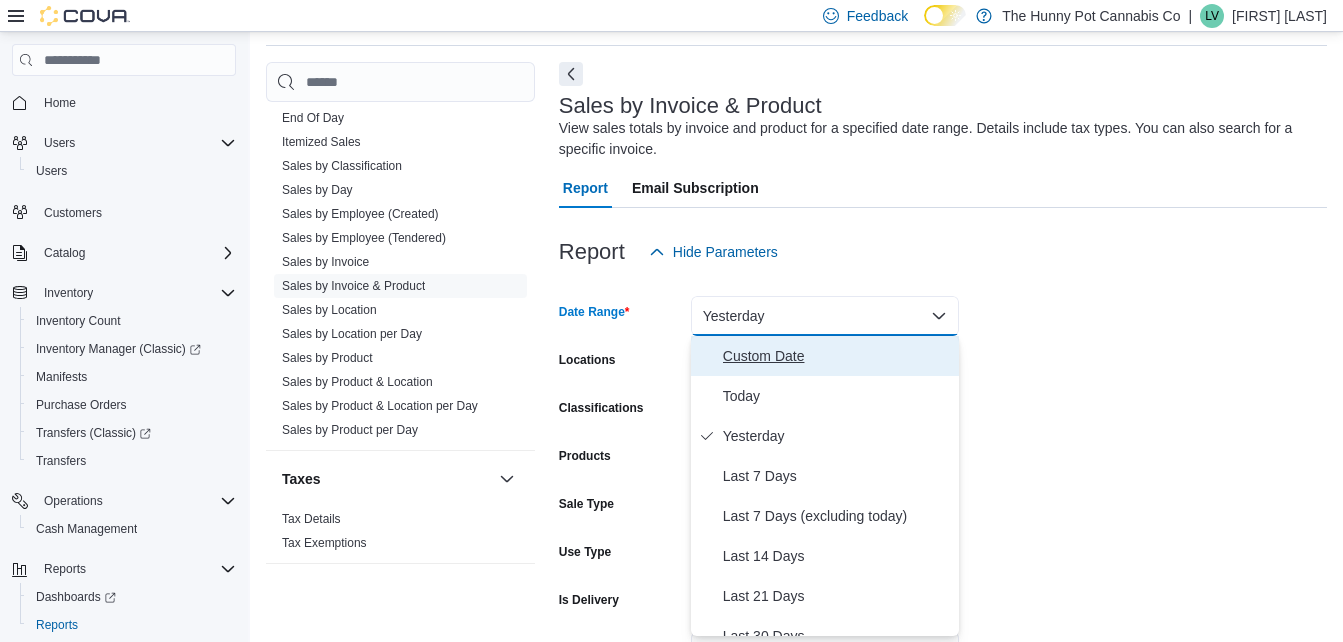 click on "Custom Date" at bounding box center [837, 356] 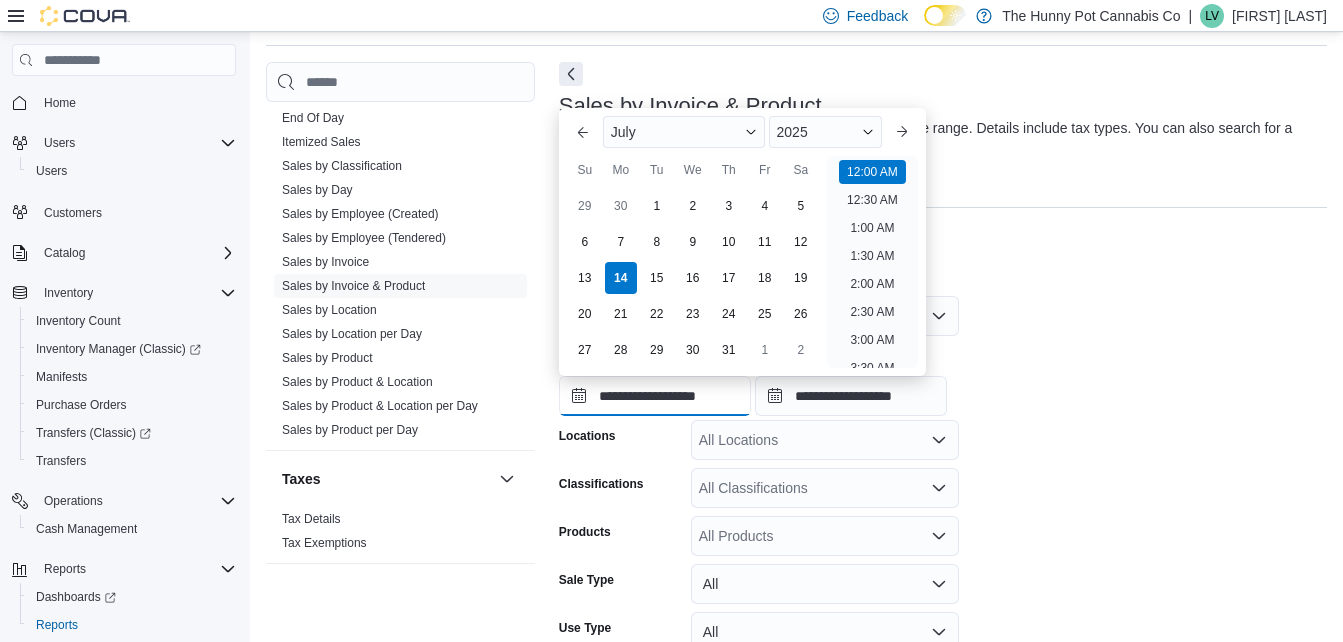 click on "**********" at bounding box center (655, 396) 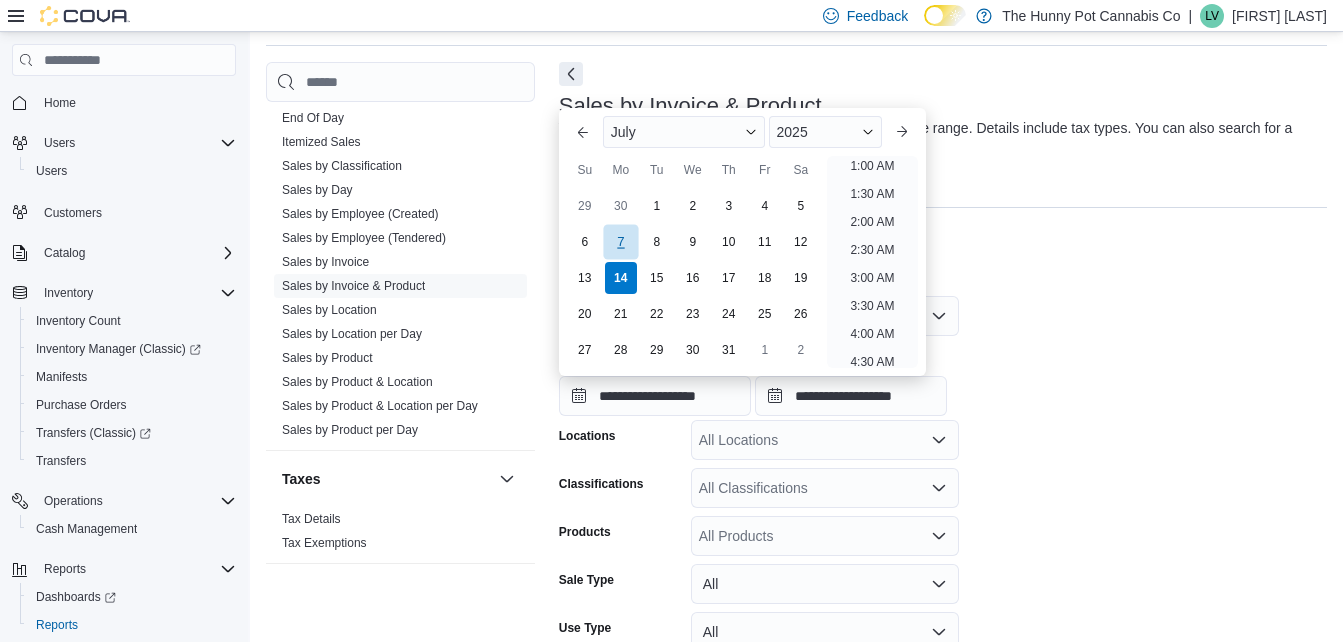 click on "7" at bounding box center [620, 241] 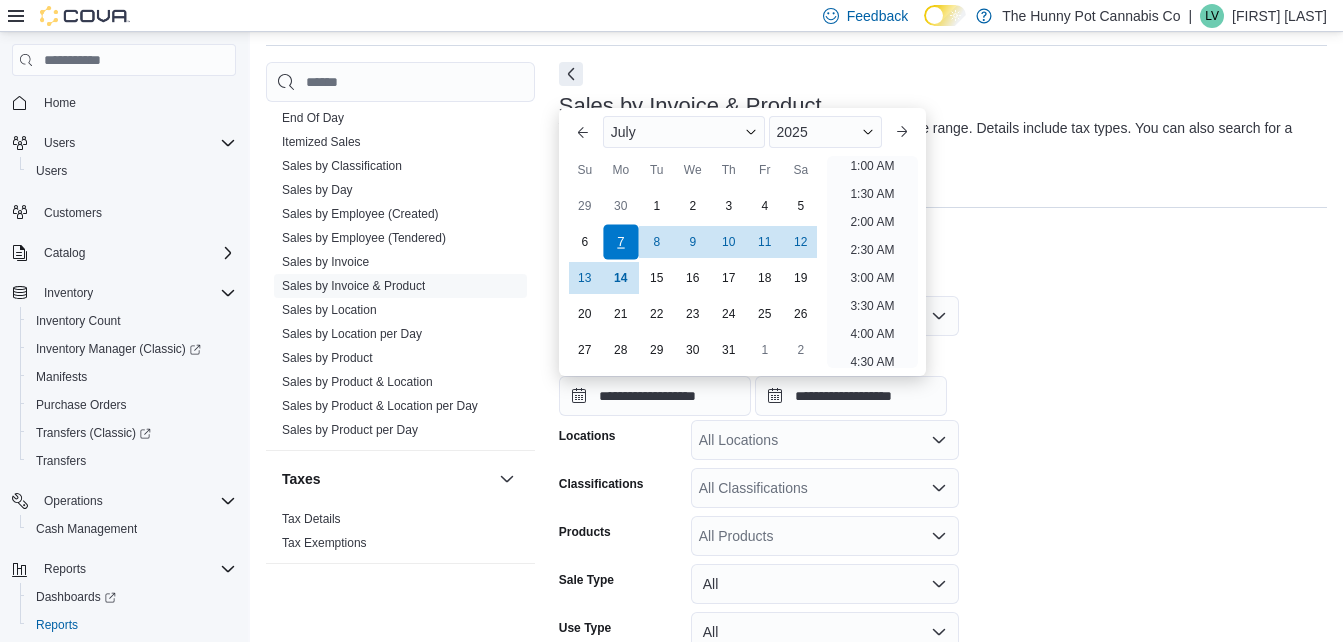 scroll, scrollTop: 4, scrollLeft: 0, axis: vertical 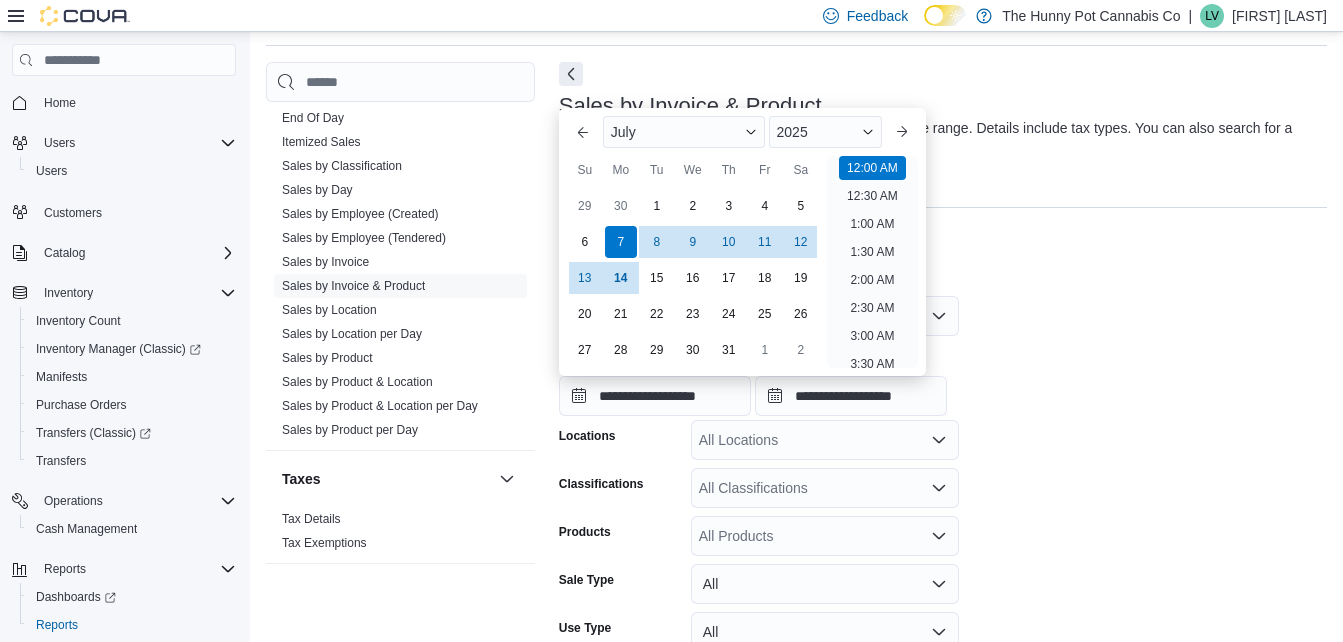 click on "**********" at bounding box center (943, 562) 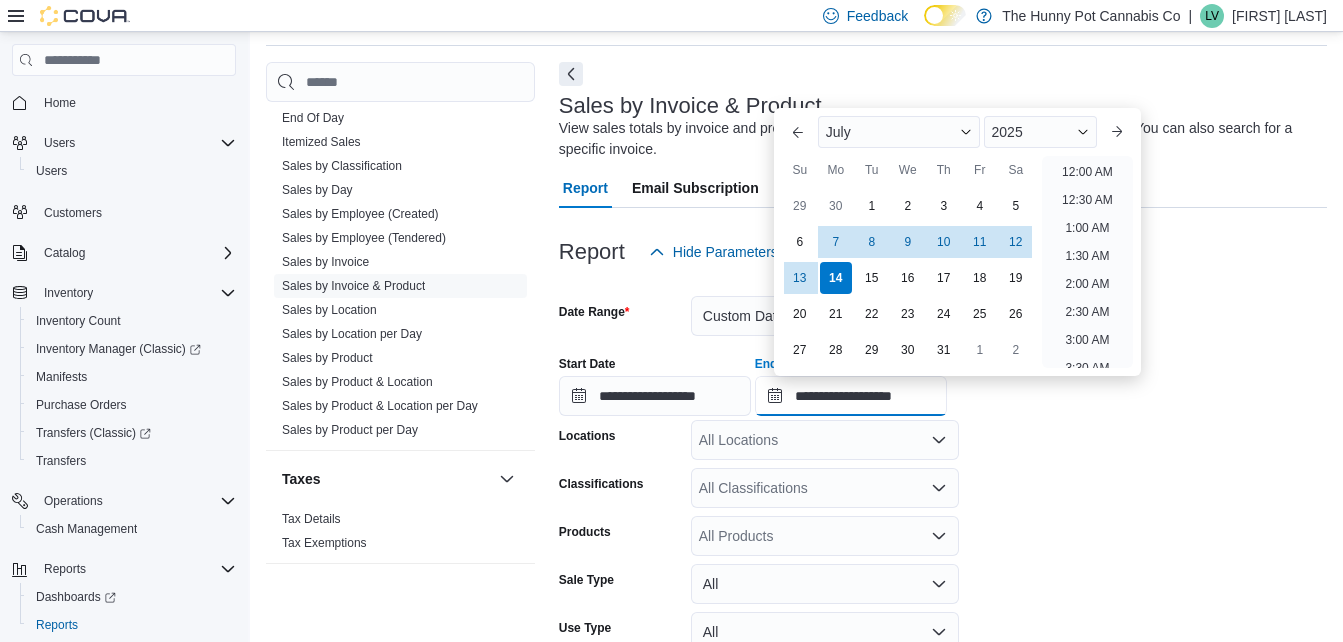 click on "**********" at bounding box center (851, 396) 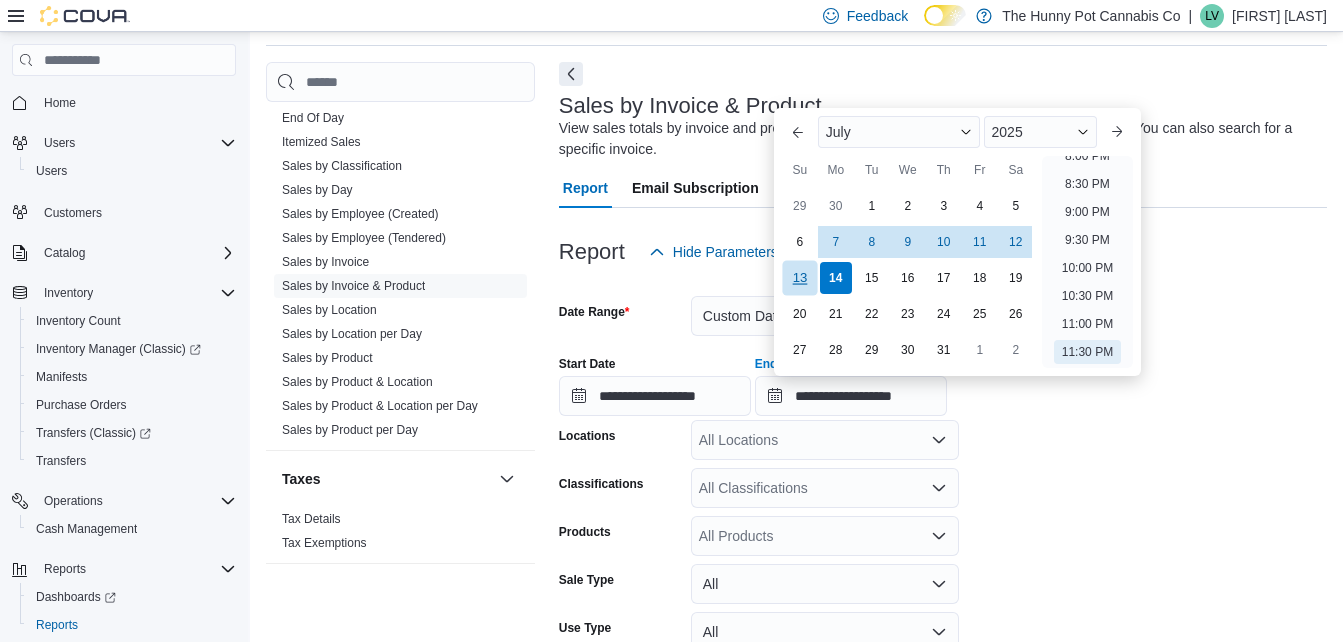 click on "13" at bounding box center [799, 277] 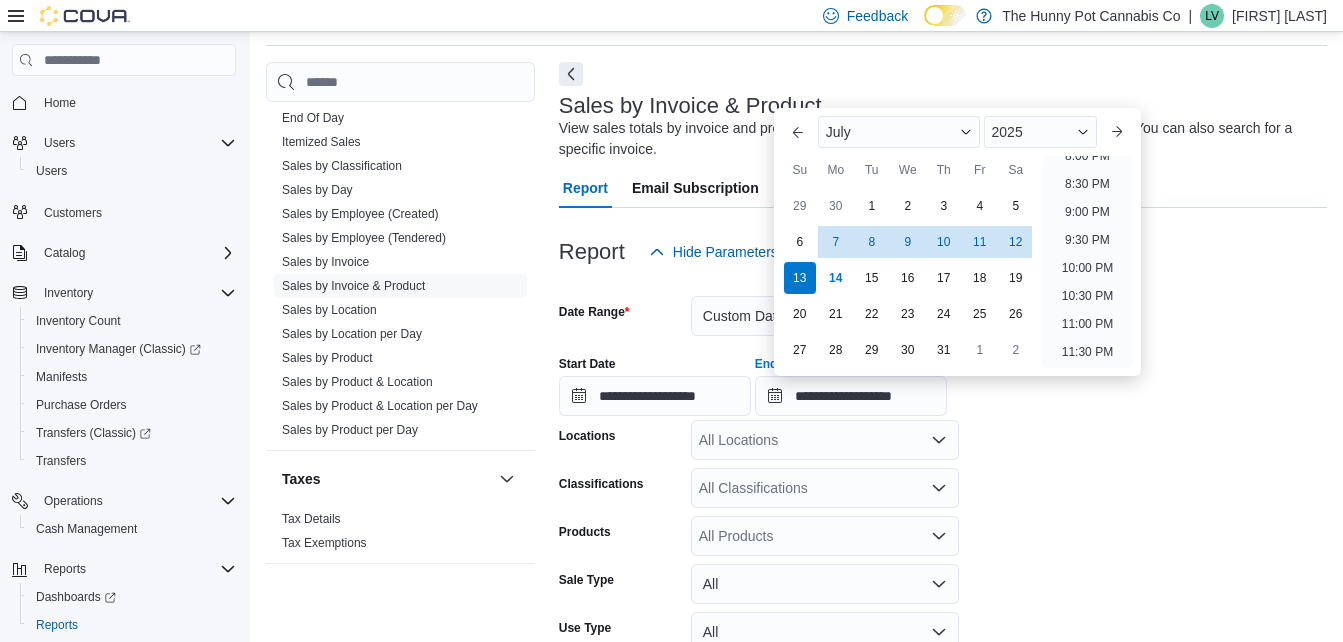 click on "**********" at bounding box center [943, 562] 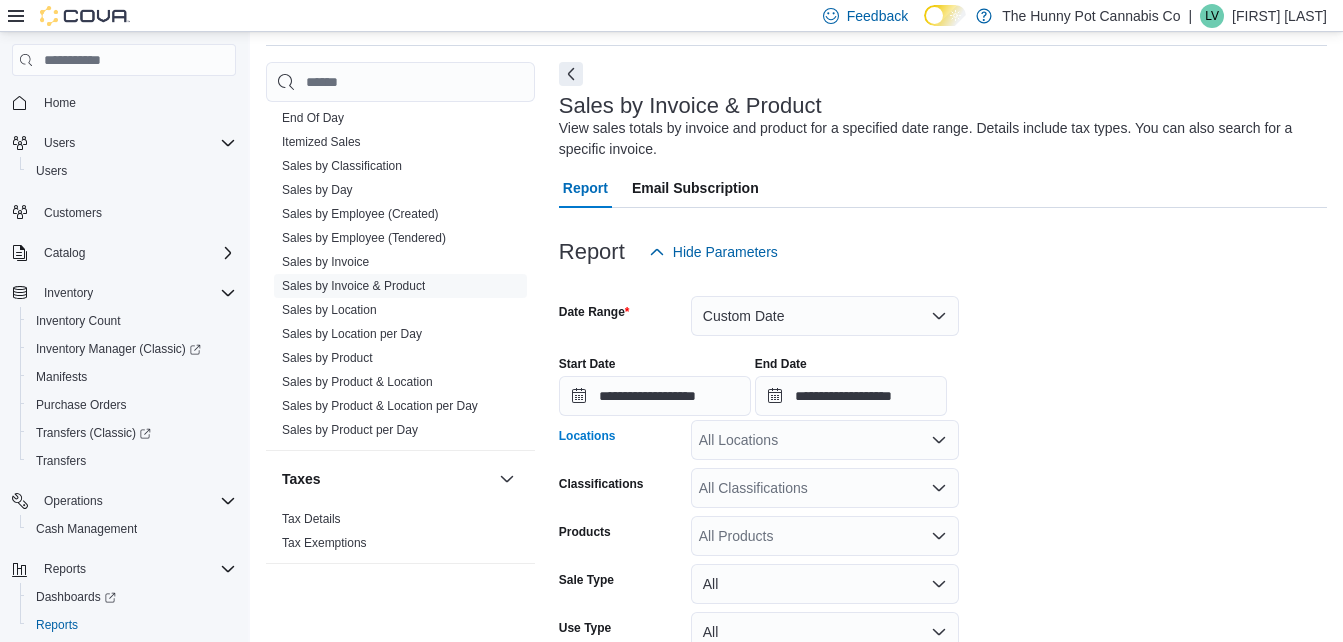 click on "All Locations" at bounding box center (825, 440) 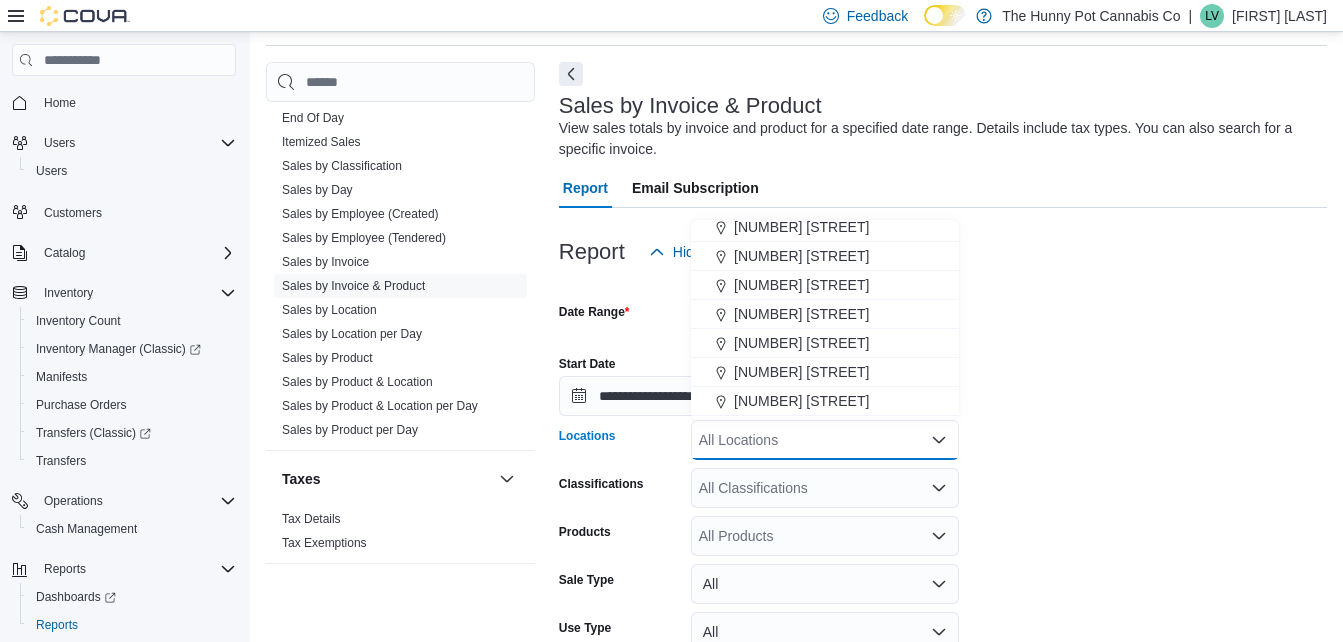 scroll, scrollTop: 789, scrollLeft: 0, axis: vertical 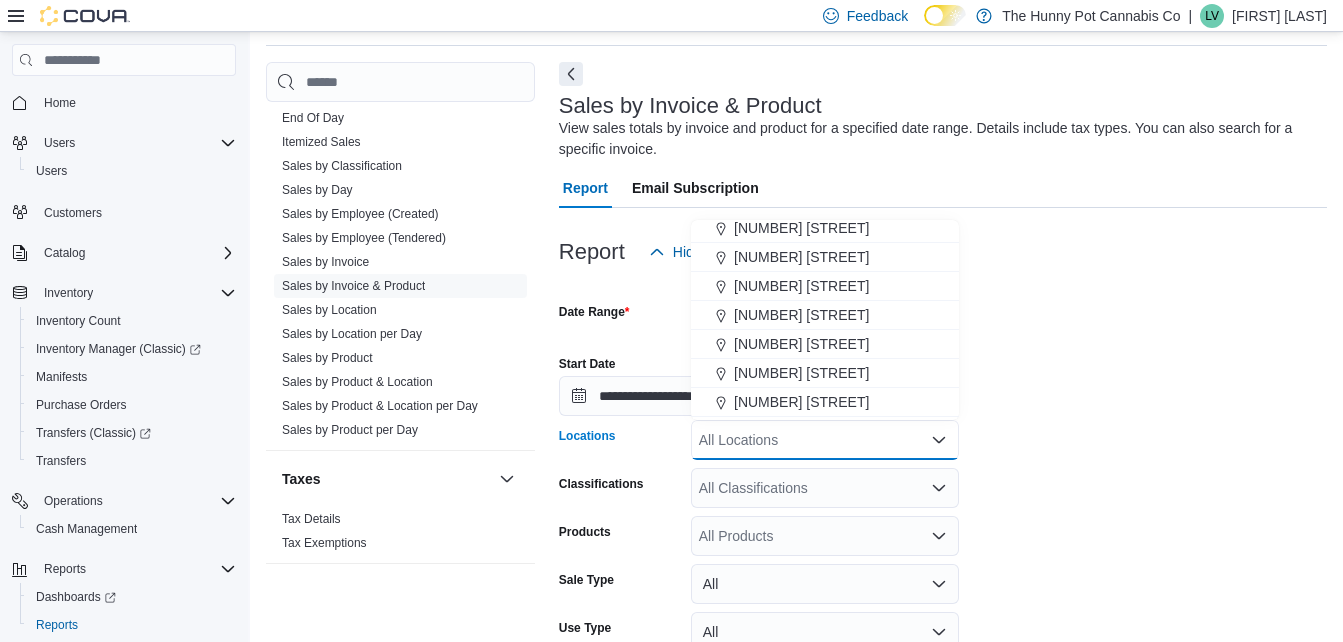 click on "5035 Hurontario St" at bounding box center [801, 344] 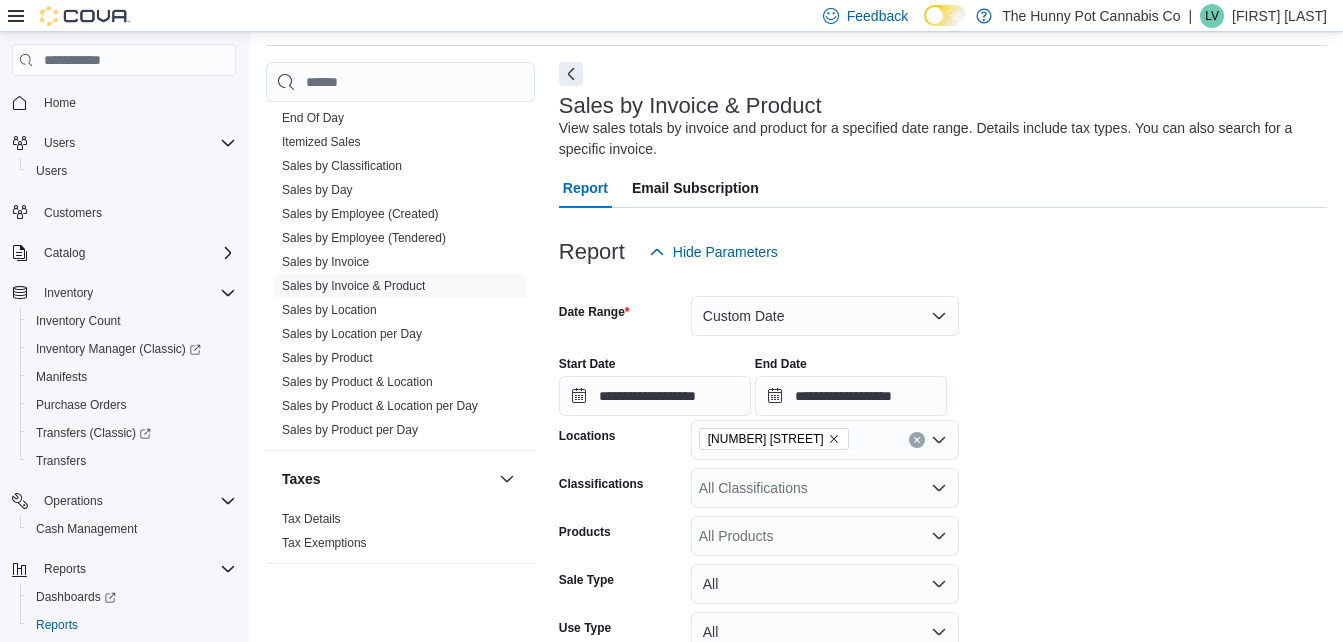 click on "**********" at bounding box center [943, 378] 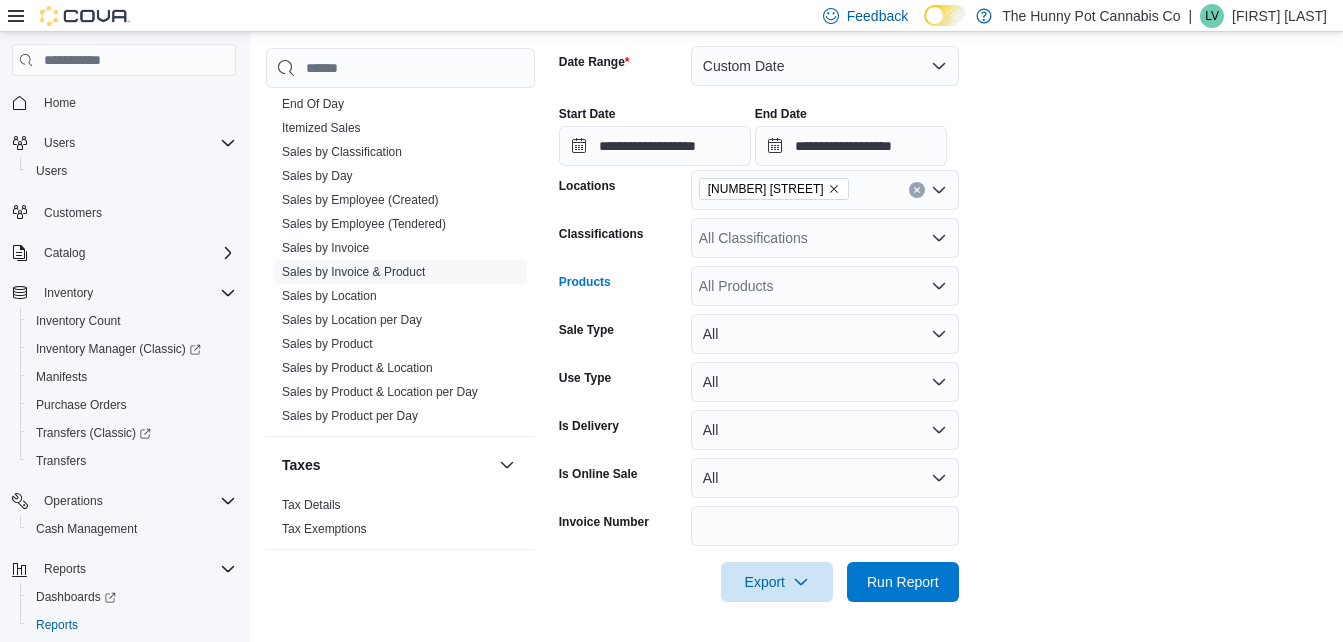 click on "All Products" at bounding box center [825, 286] 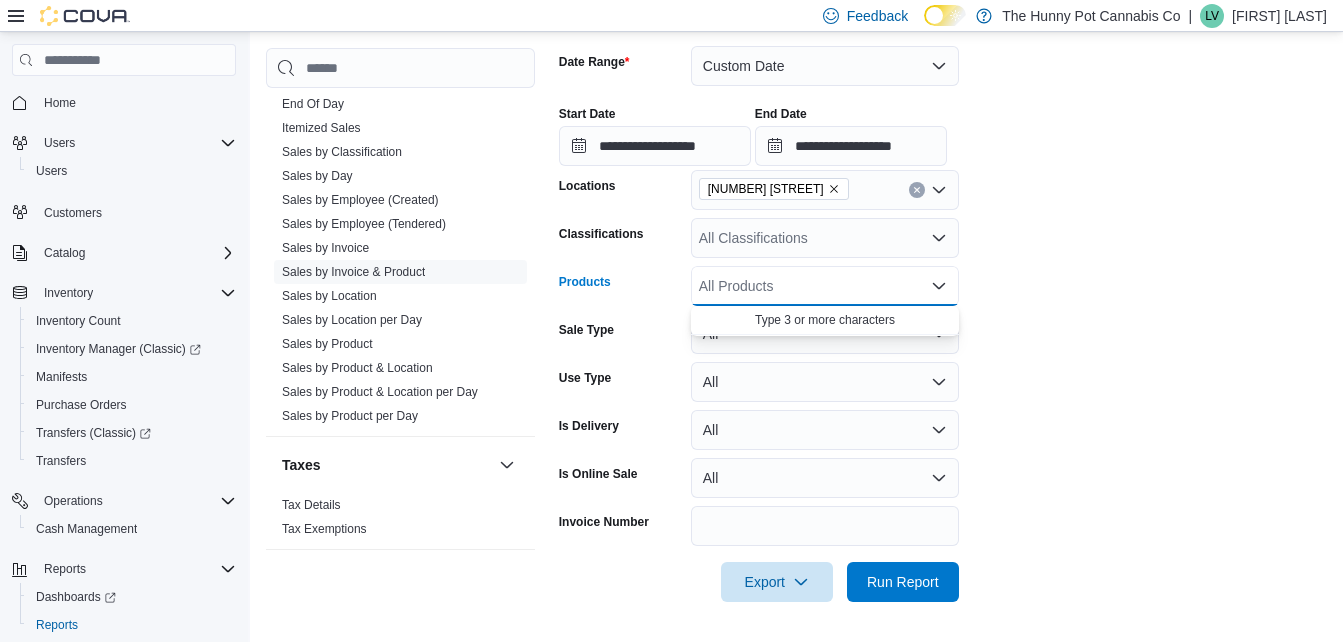 paste on "********" 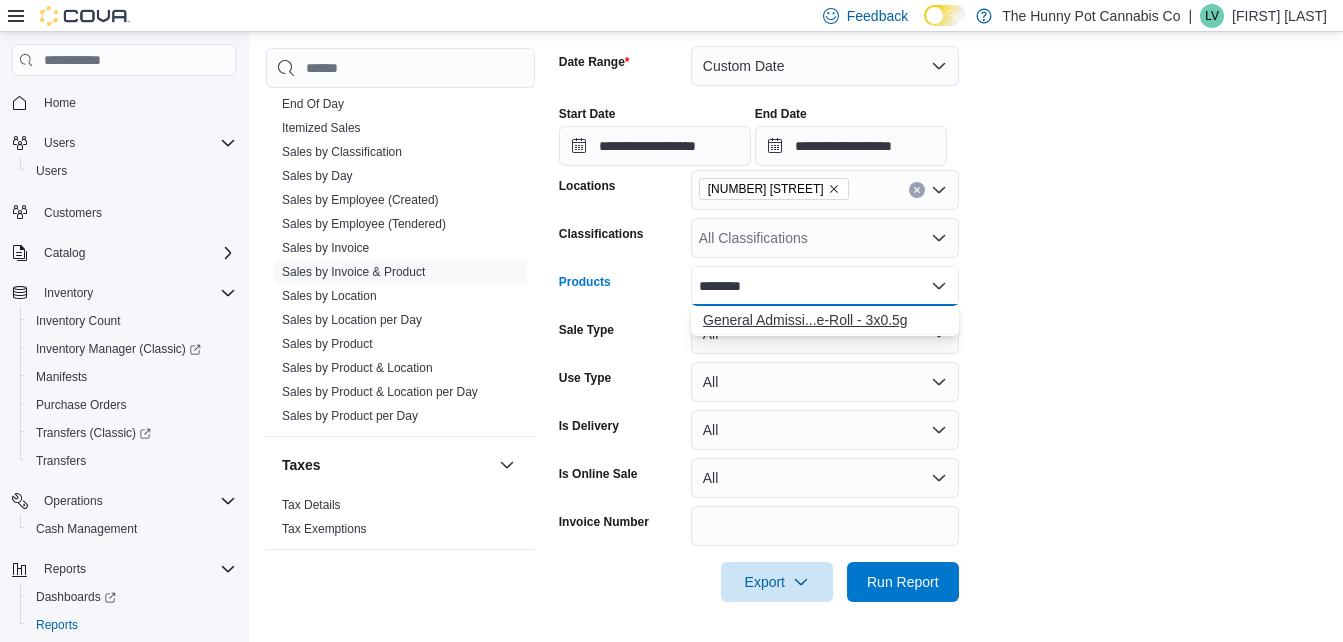 type on "********" 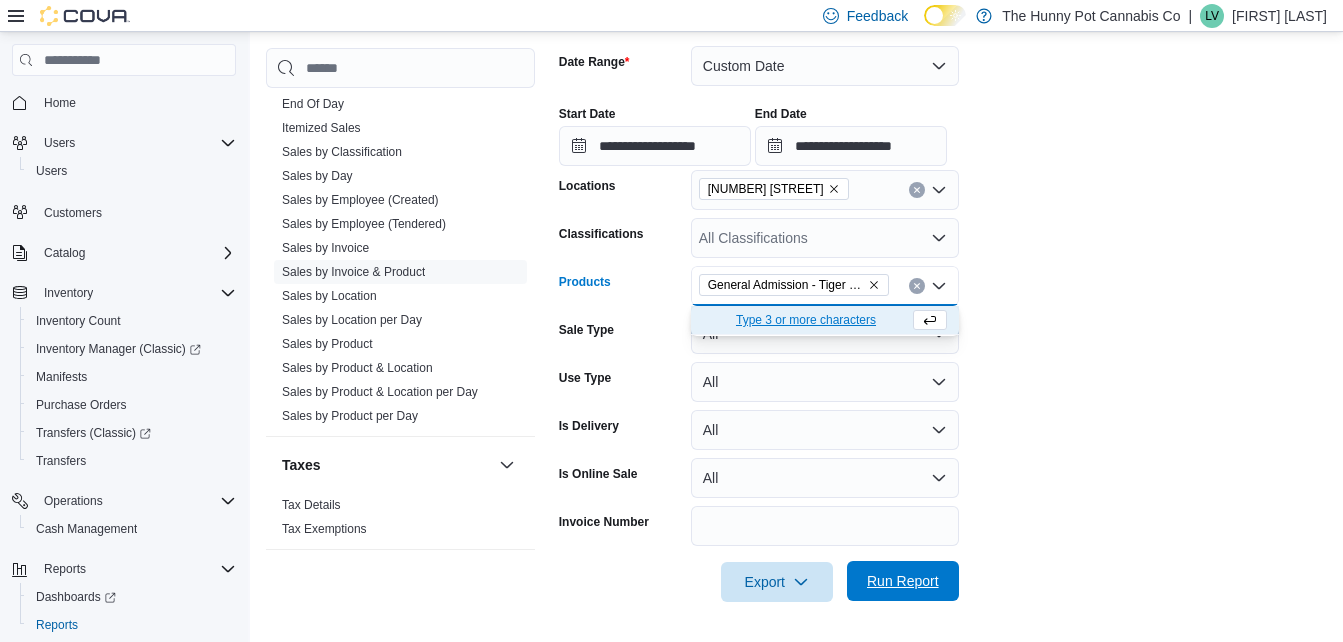 click on "Run Report" at bounding box center [903, 581] 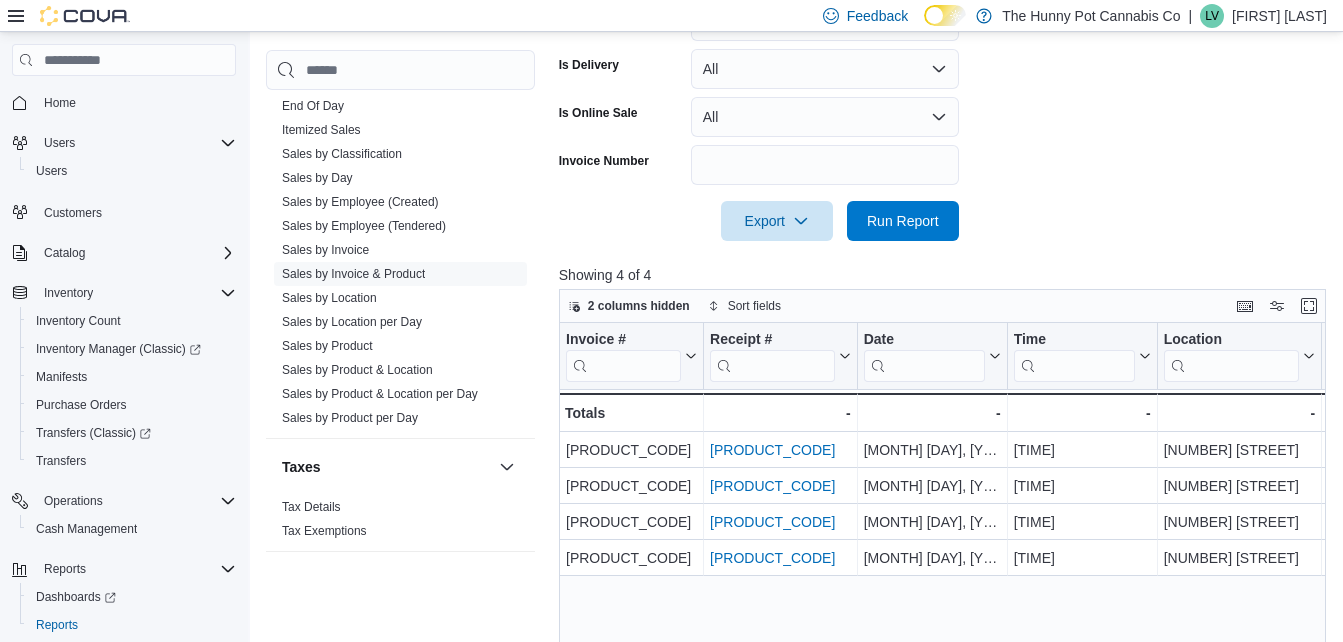 scroll, scrollTop: 679, scrollLeft: 0, axis: vertical 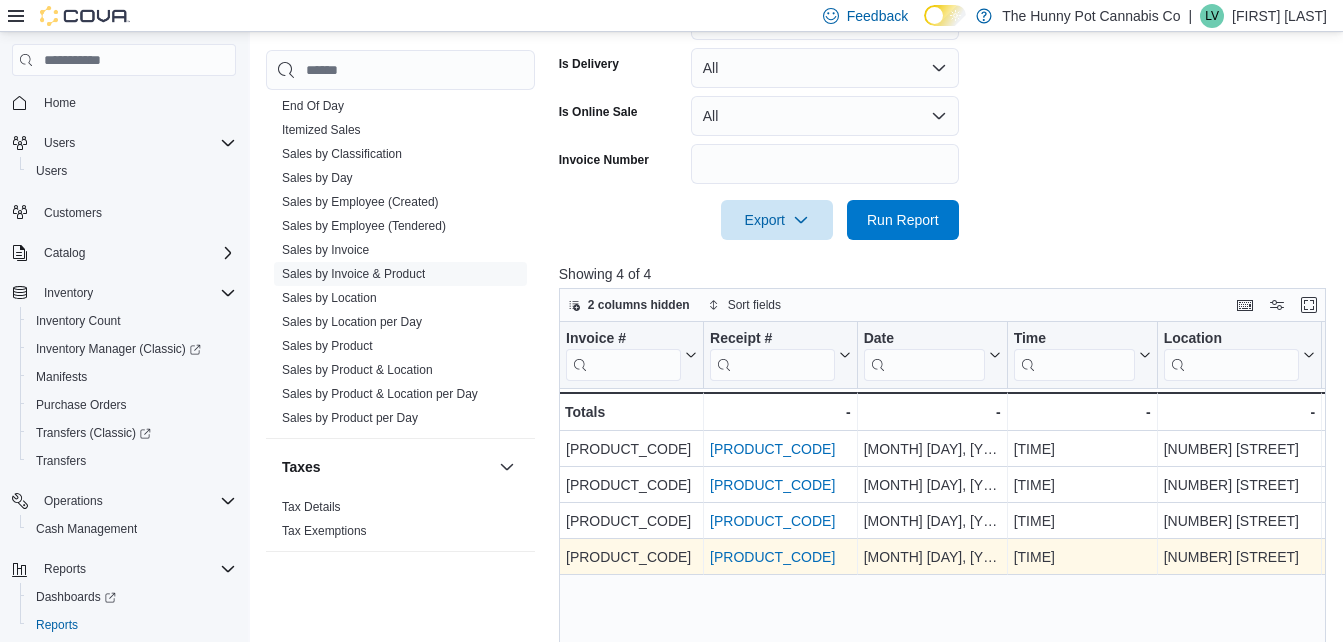 click on "INDNGG-G544V9" at bounding box center [772, 557] 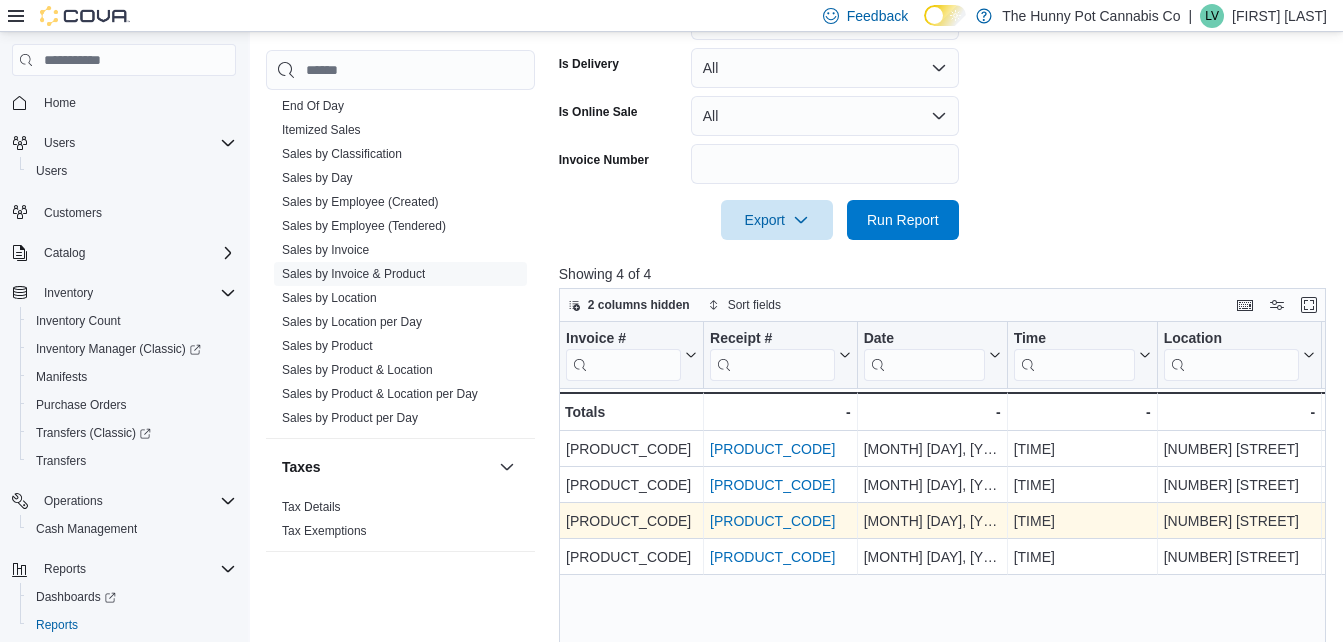 click on "INDNG6-G0V9BH" at bounding box center (772, 521) 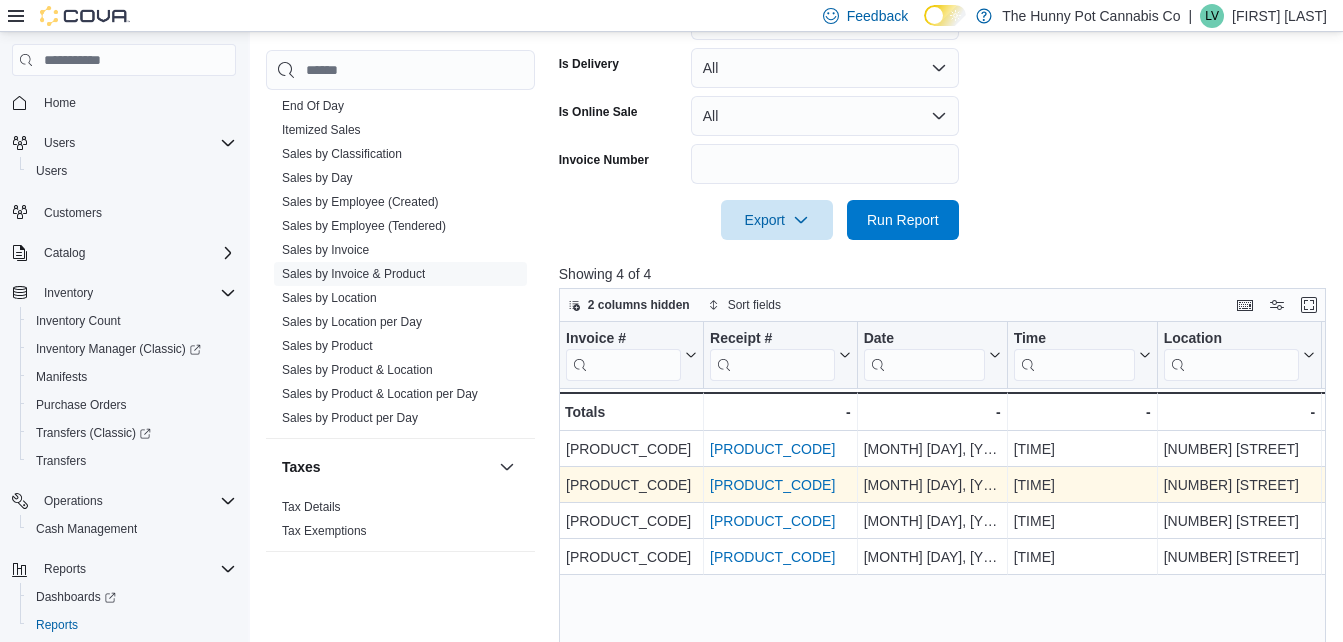 click on "INDNG6-G0578H" at bounding box center (772, 485) 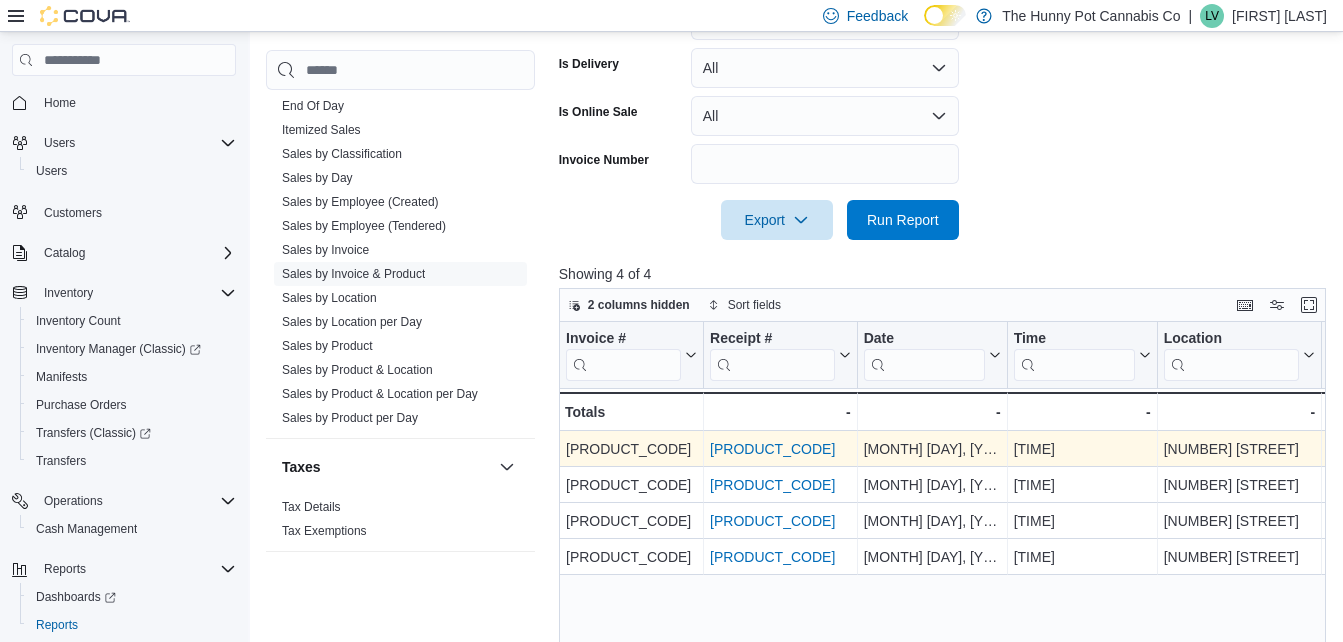 click on "INDNG6-G04VZK" at bounding box center [772, 449] 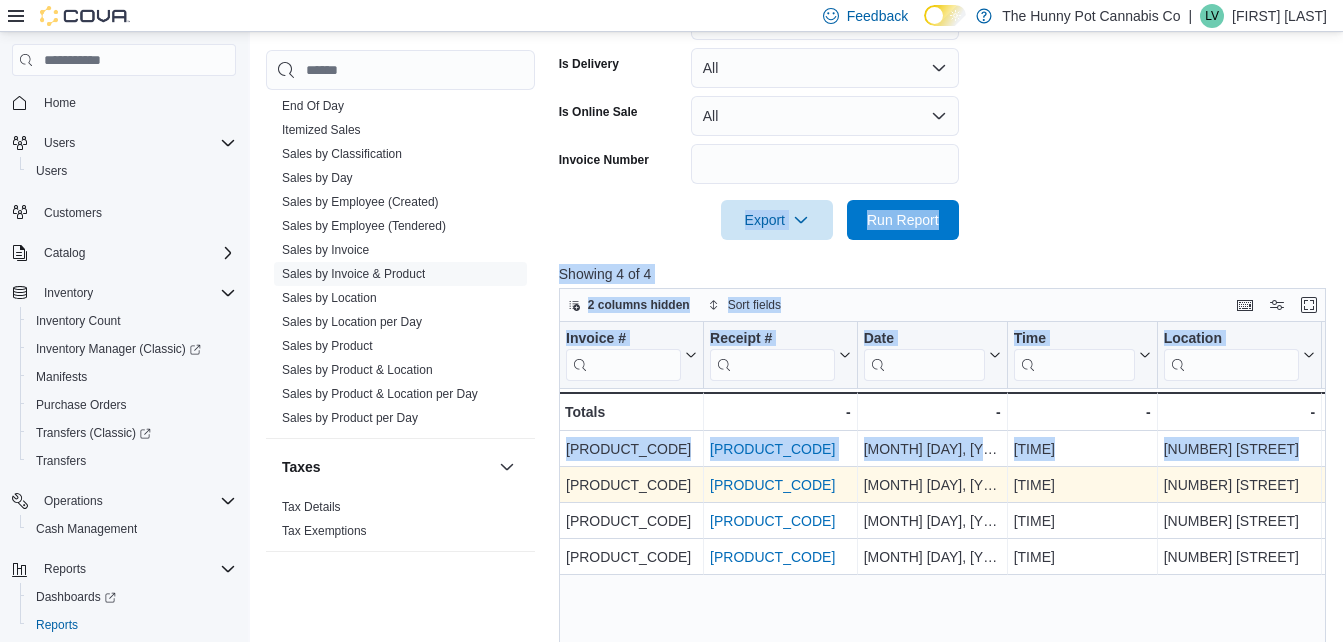 drag, startPoint x: 649, startPoint y: 238, endPoint x: 675, endPoint y: 494, distance: 257.31693 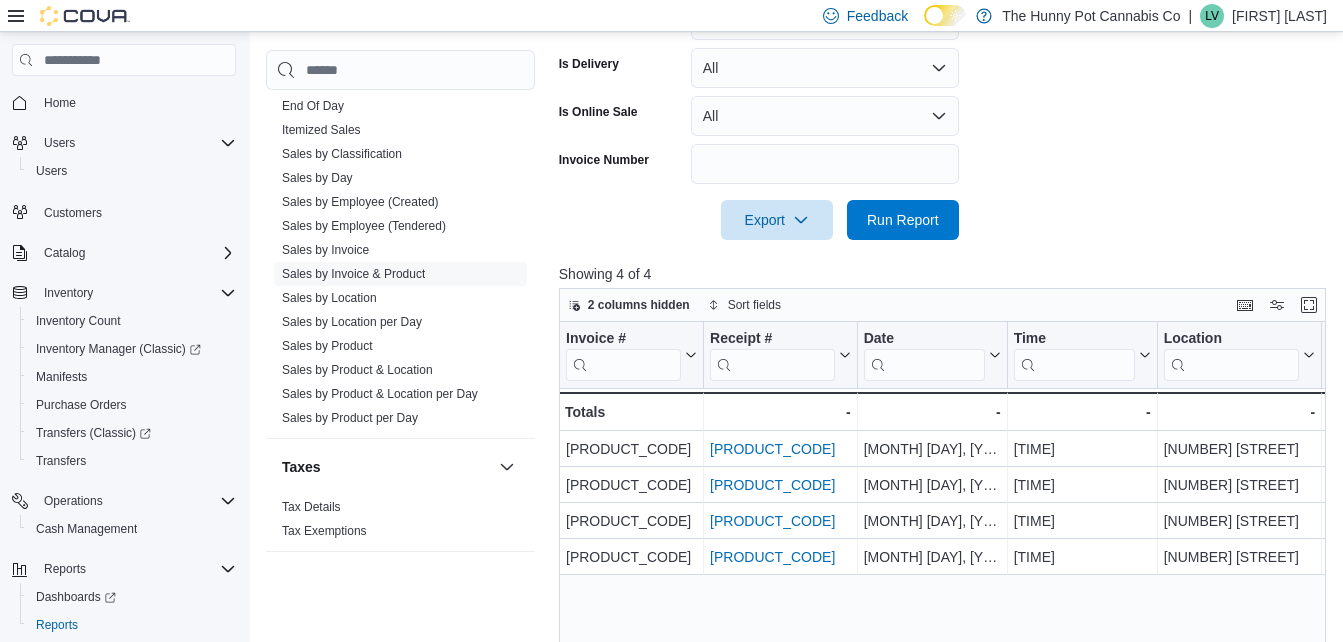 drag, startPoint x: 675, startPoint y: 494, endPoint x: 682, endPoint y: 214, distance: 280.0875 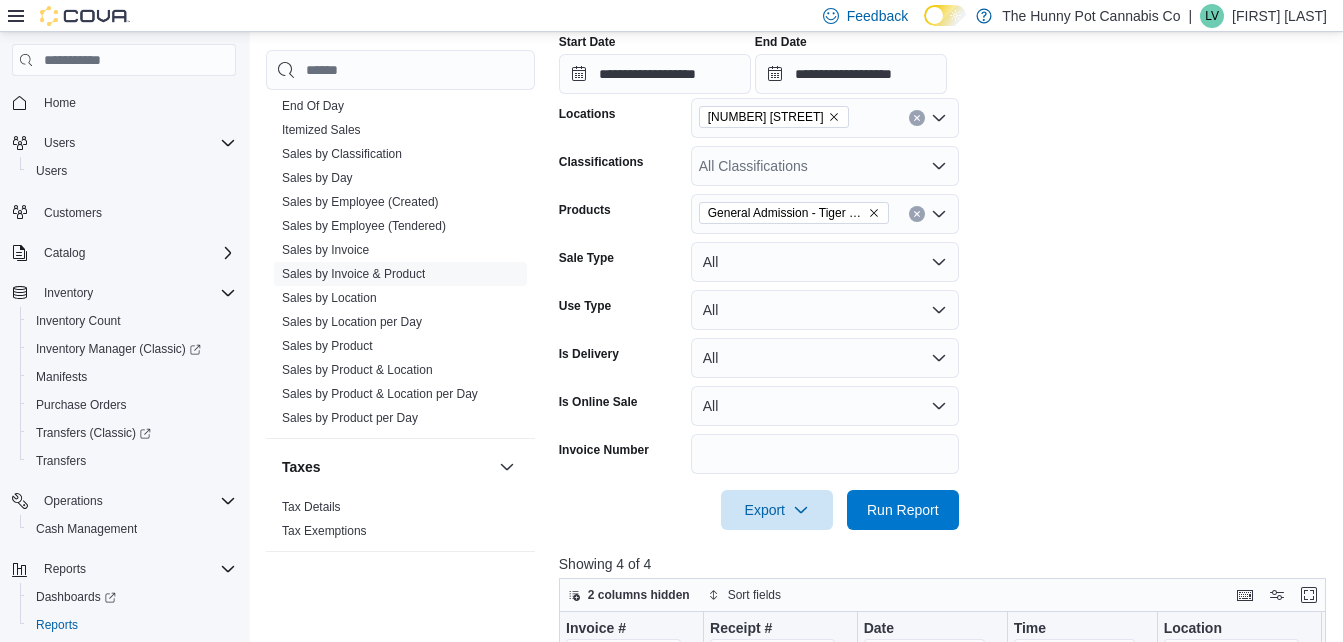 scroll, scrollTop: 385, scrollLeft: 0, axis: vertical 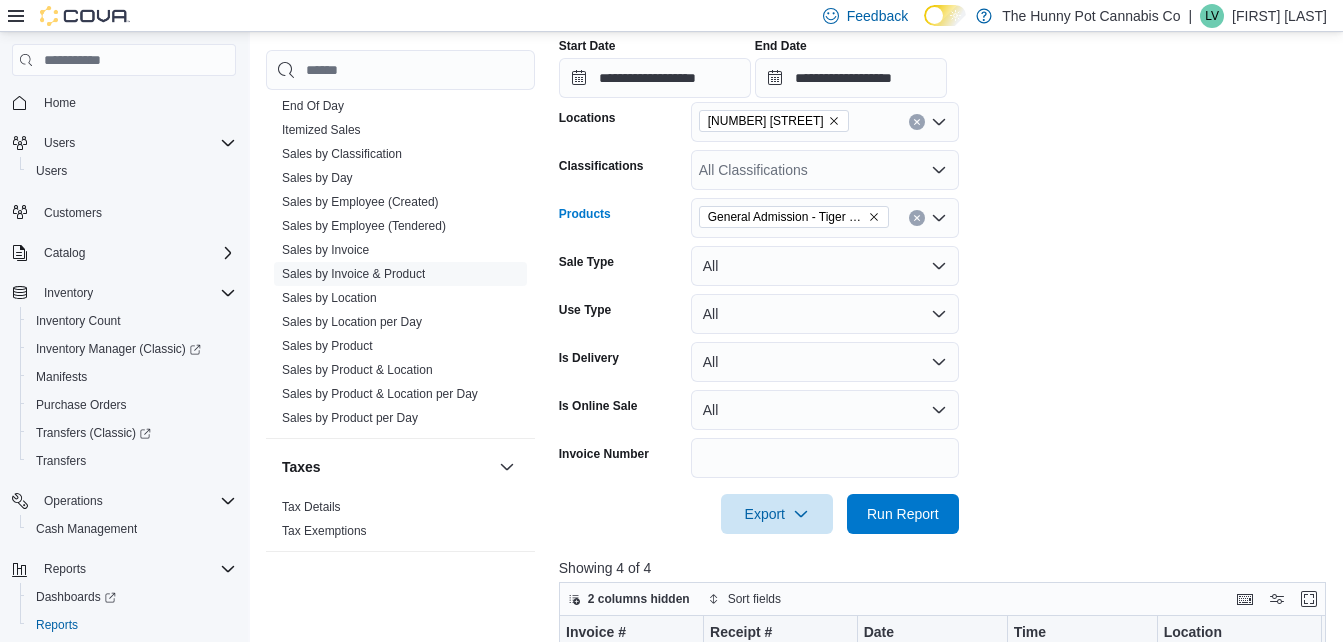 click 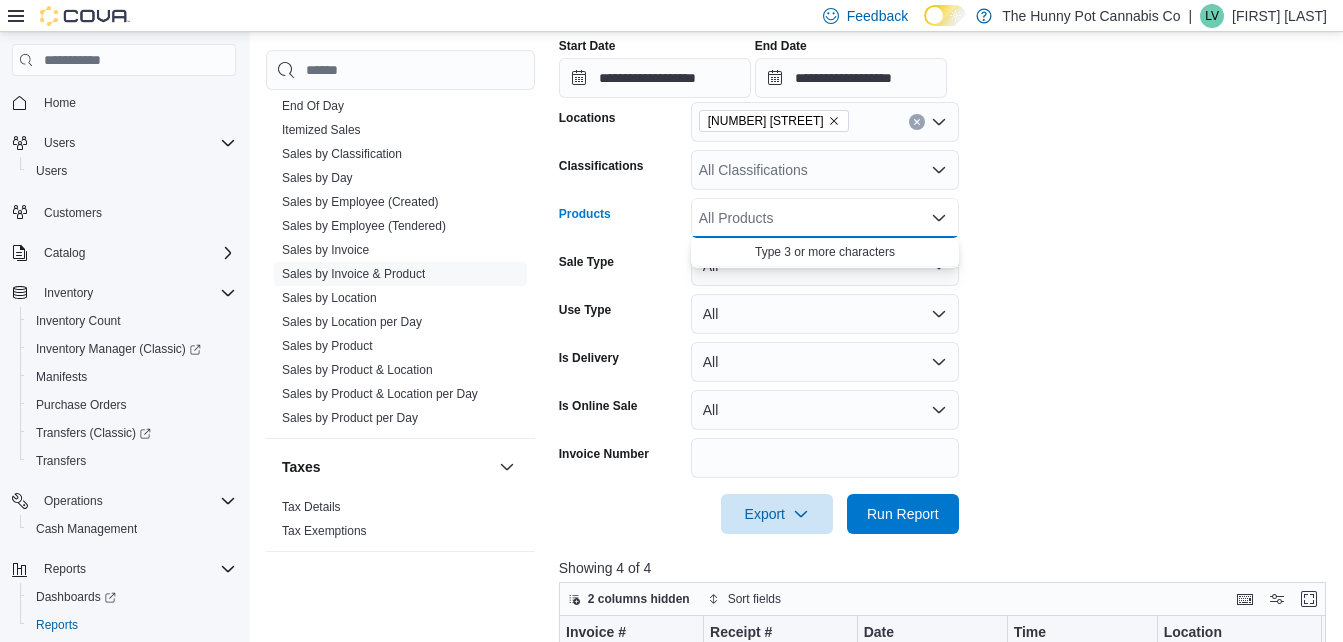 paste on "********" 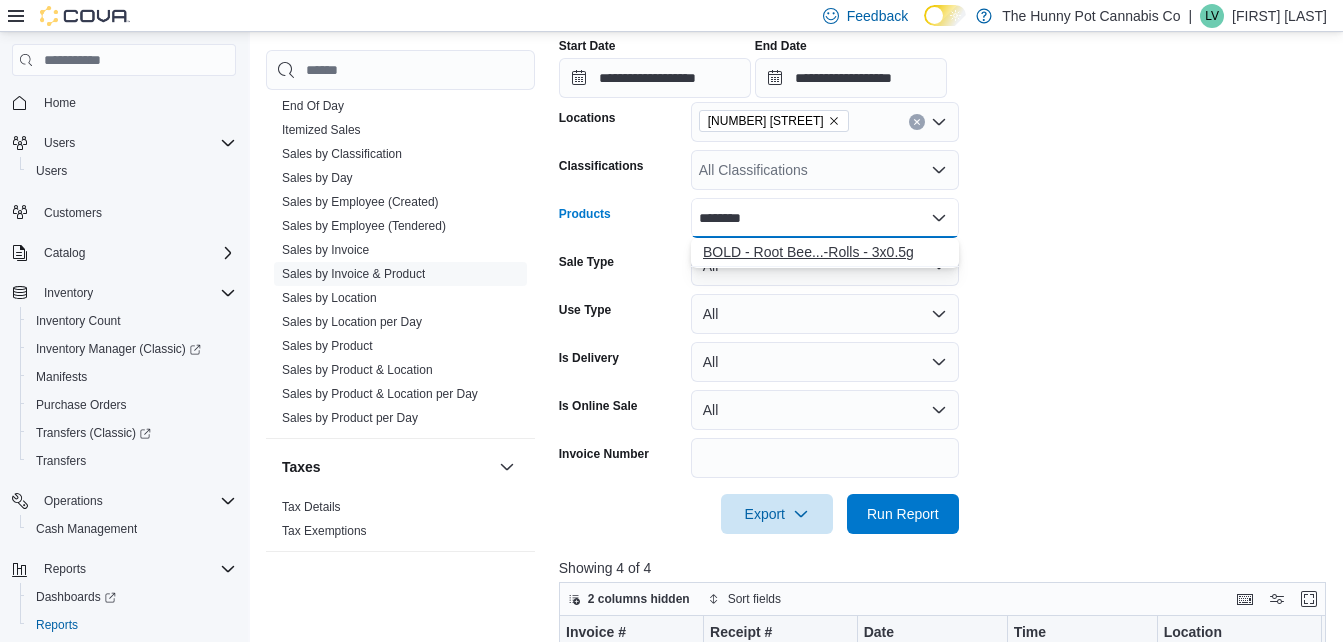 type on "********" 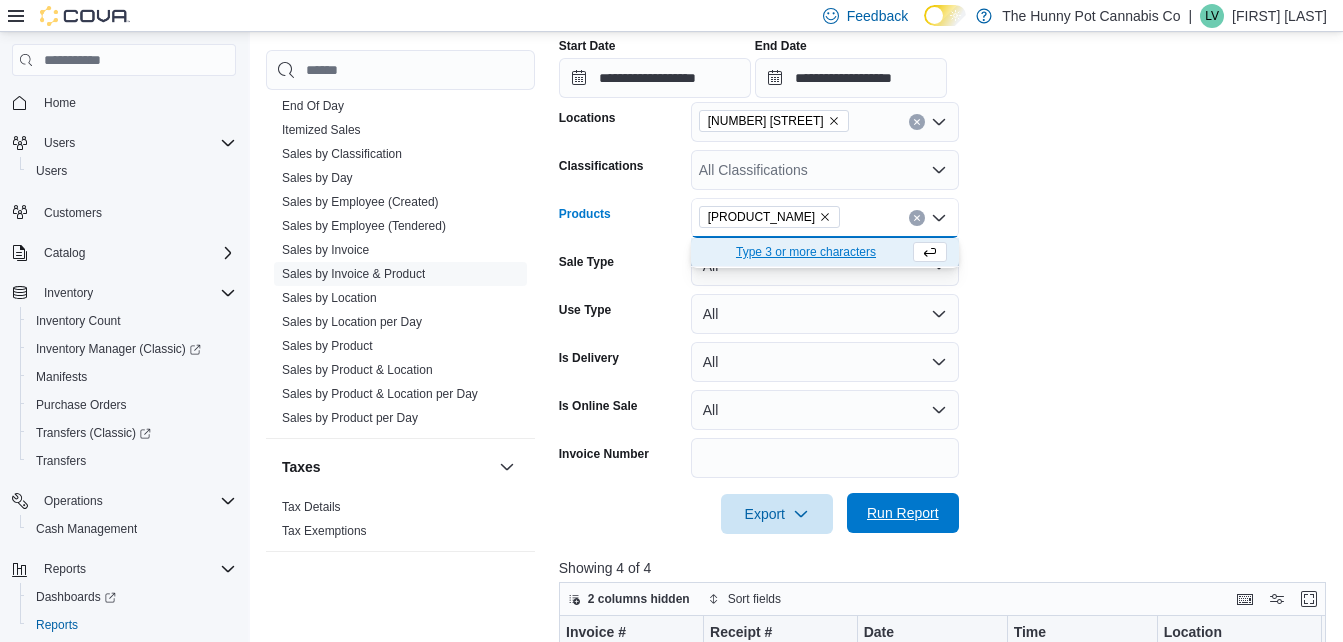 click on "Run Report" at bounding box center (903, 513) 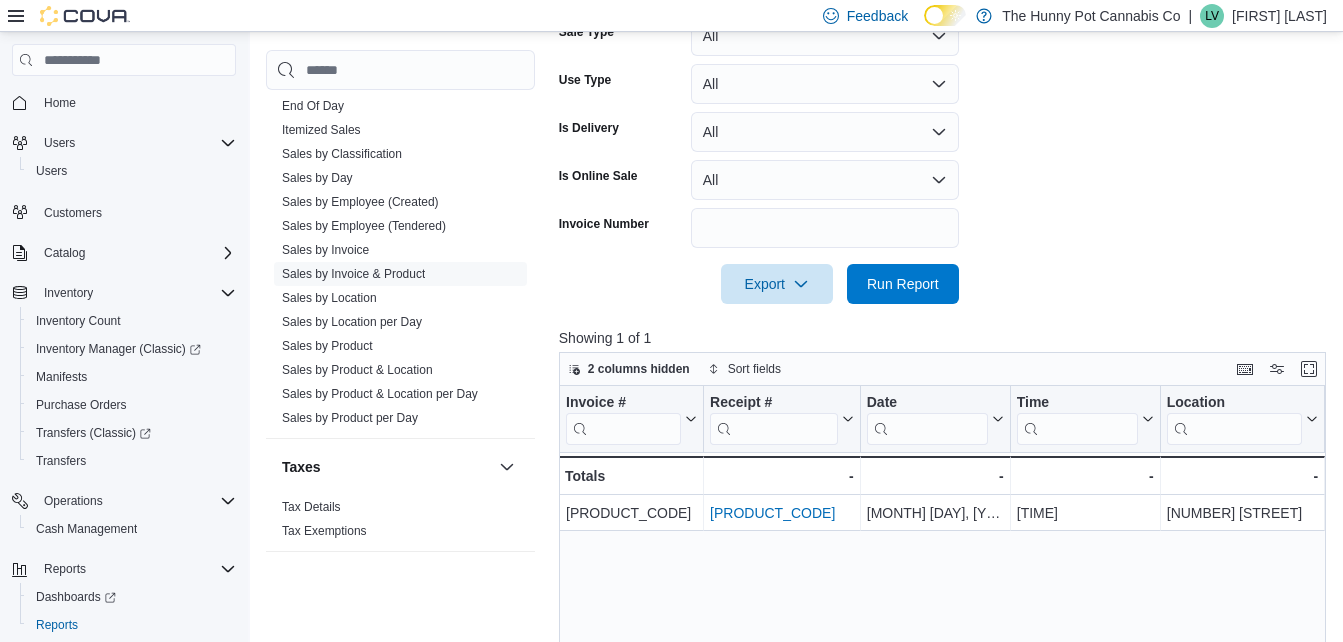 scroll, scrollTop: 696, scrollLeft: 0, axis: vertical 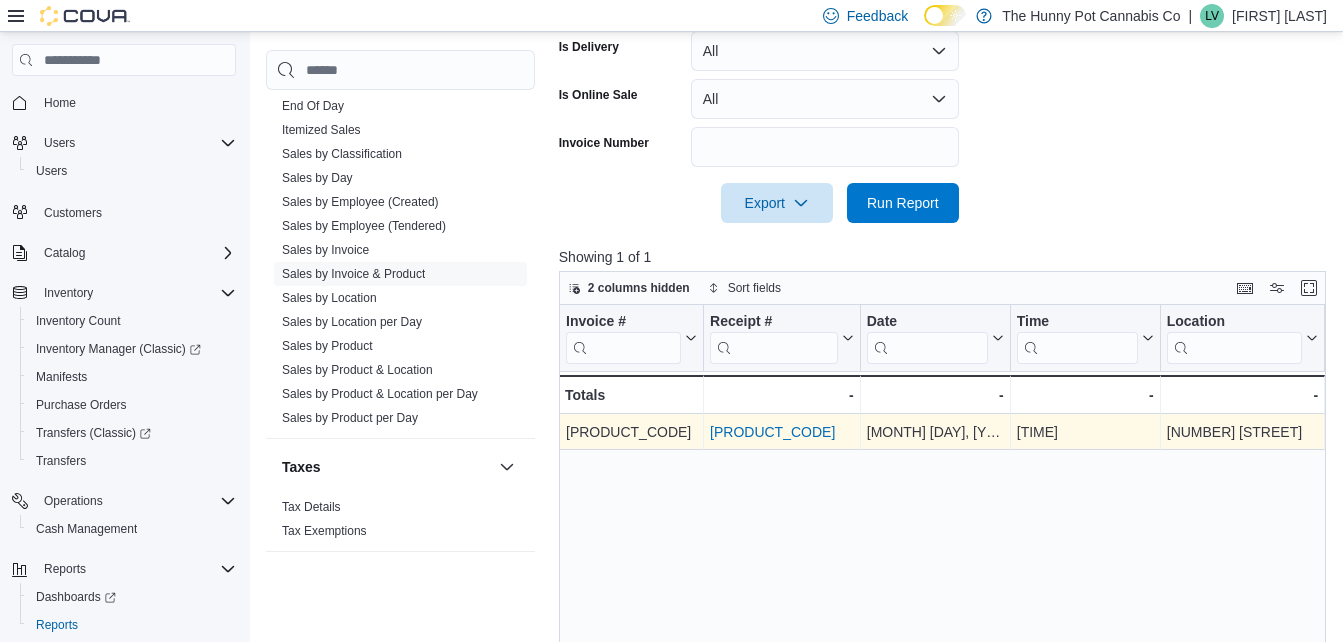click on "INDNGG-G5H0XB" at bounding box center [772, 432] 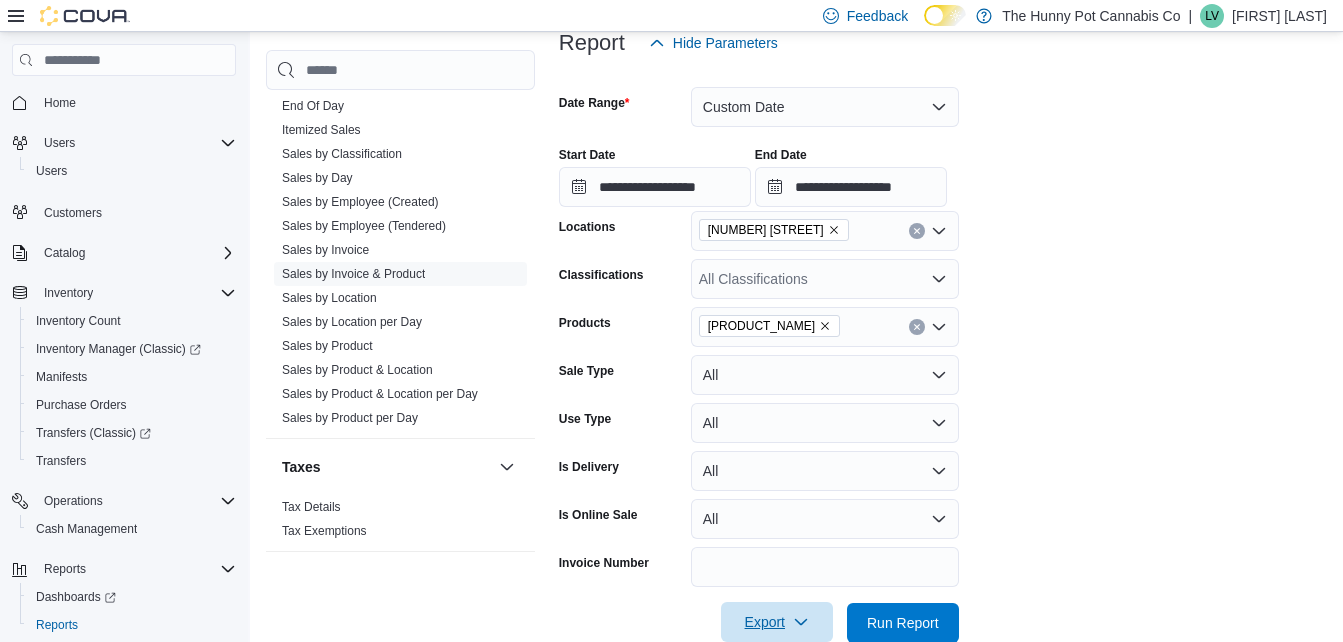 scroll, scrollTop: 275, scrollLeft: 0, axis: vertical 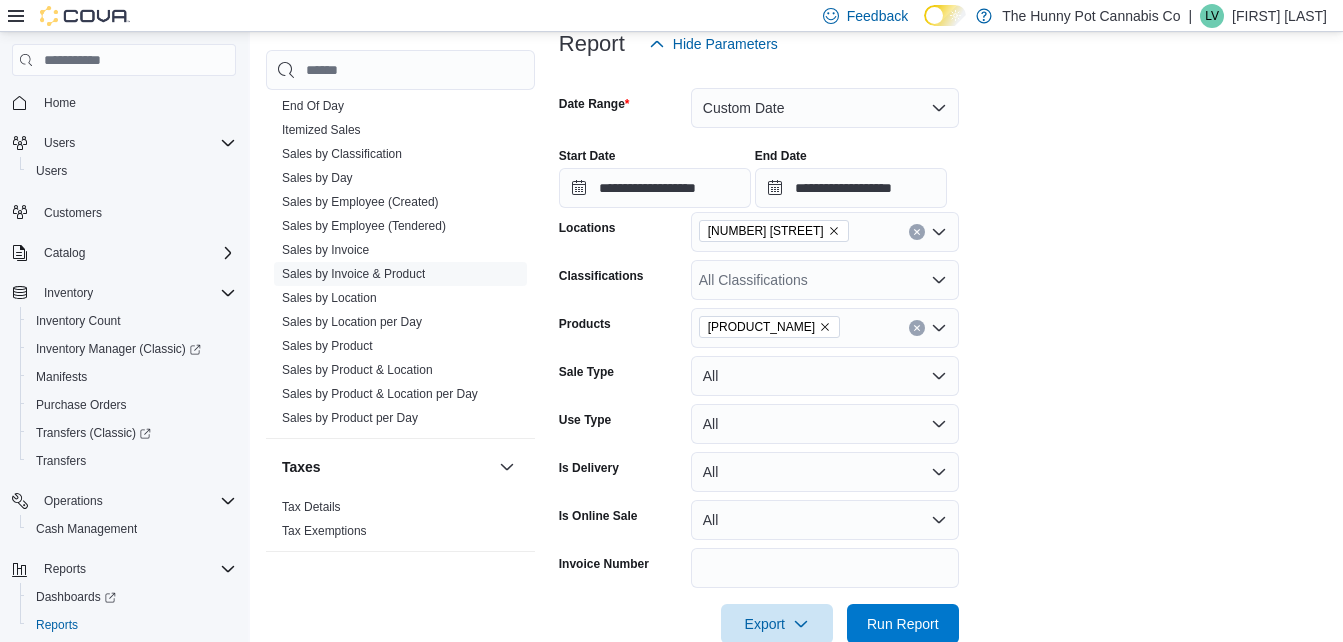 click 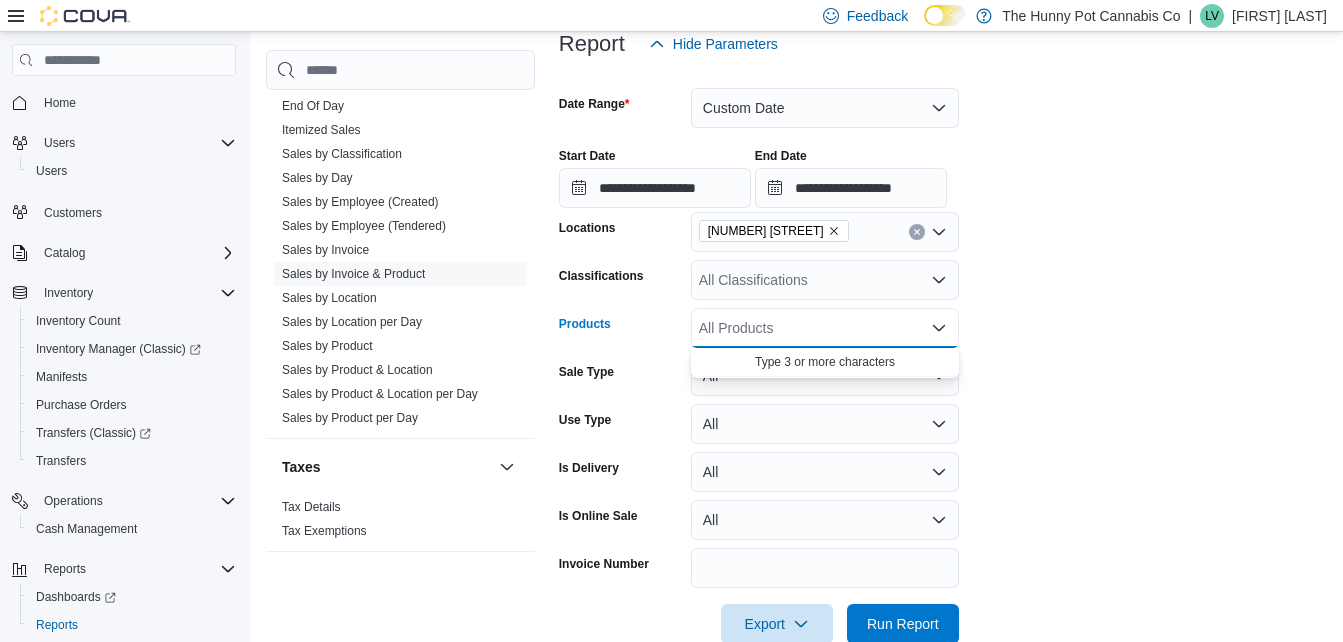 click on "All Products" at bounding box center [825, 328] 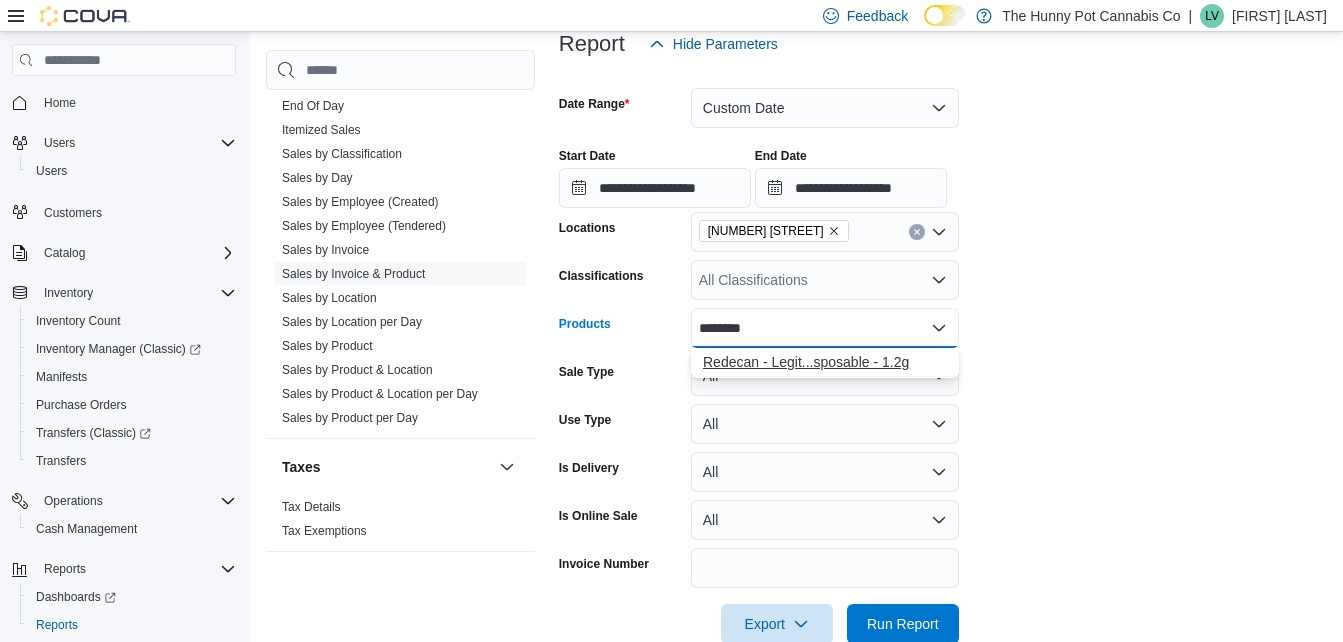 type on "********" 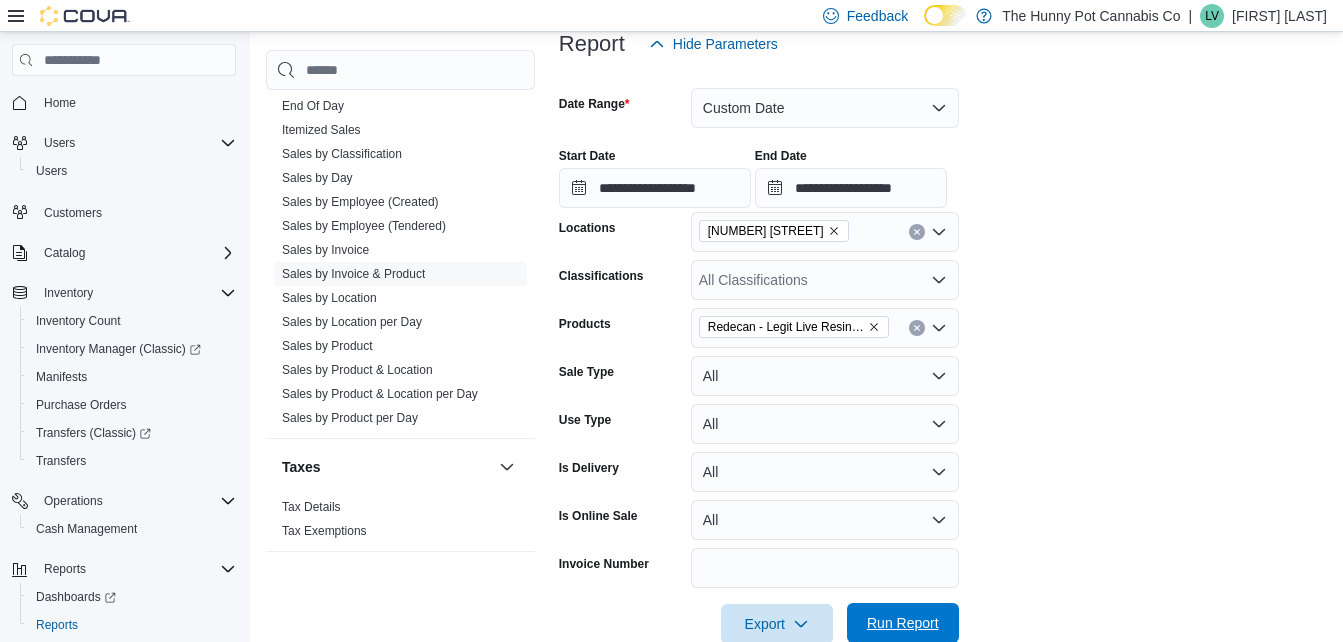click on "Run Report" at bounding box center [903, 623] 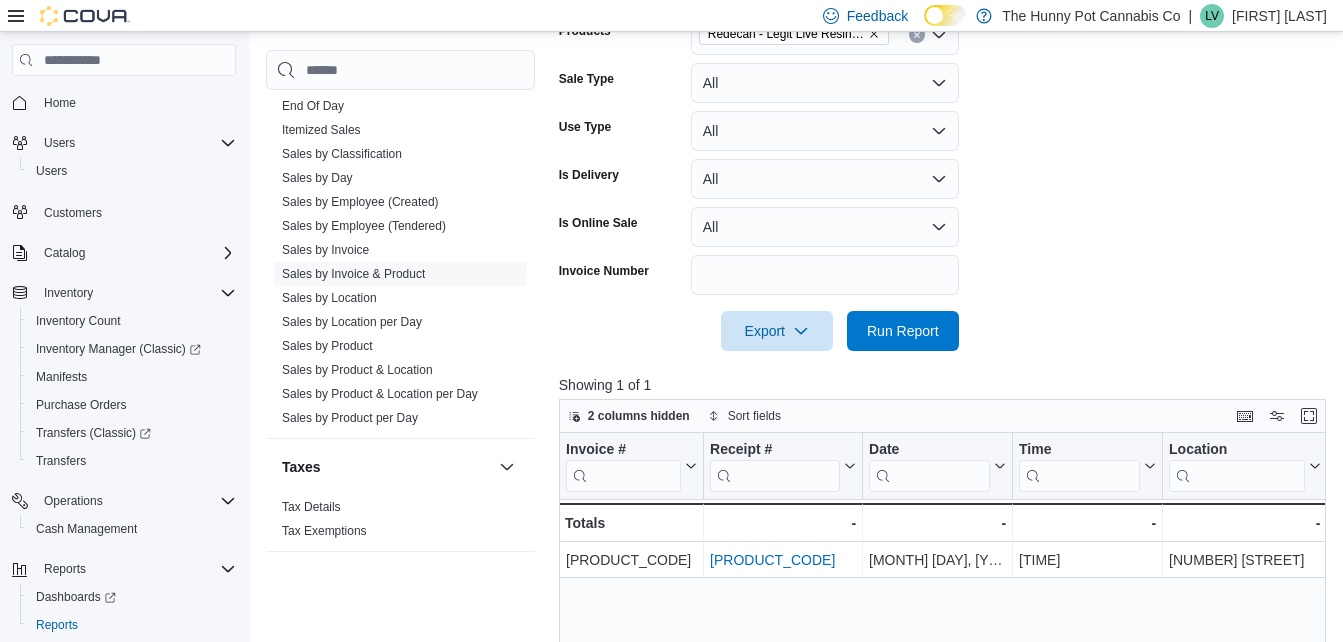 scroll, scrollTop: 625, scrollLeft: 0, axis: vertical 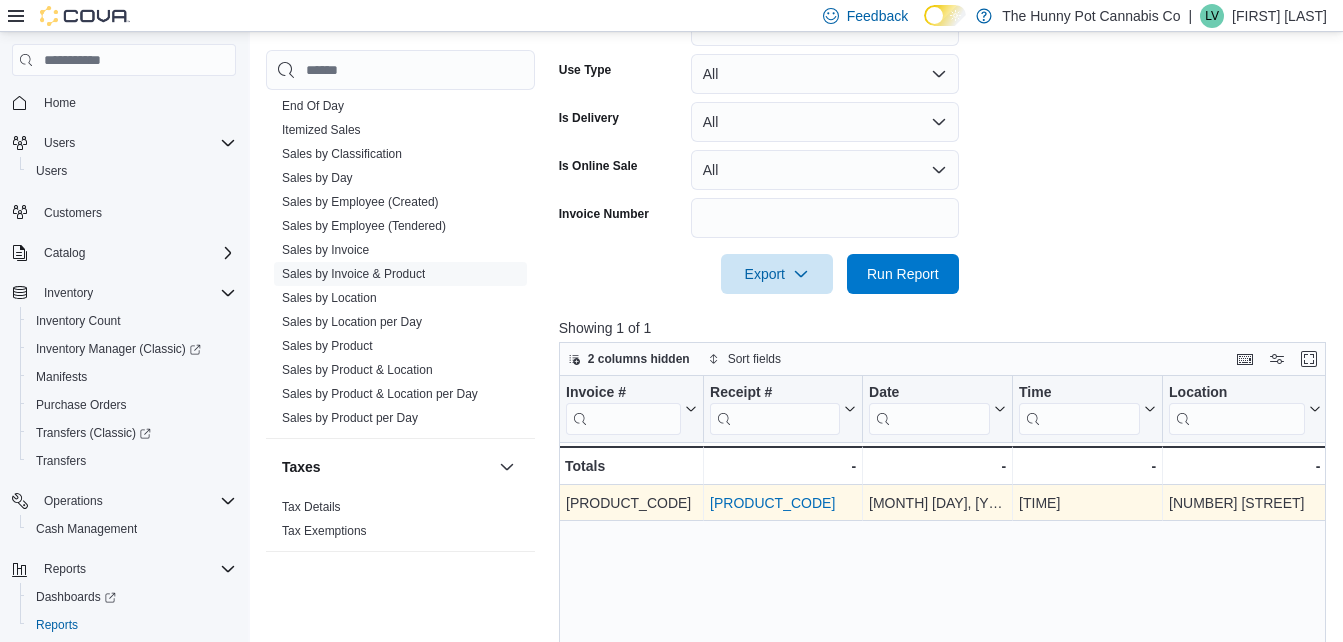 click on "INDNGG-FZ1XWQ" at bounding box center (772, 503) 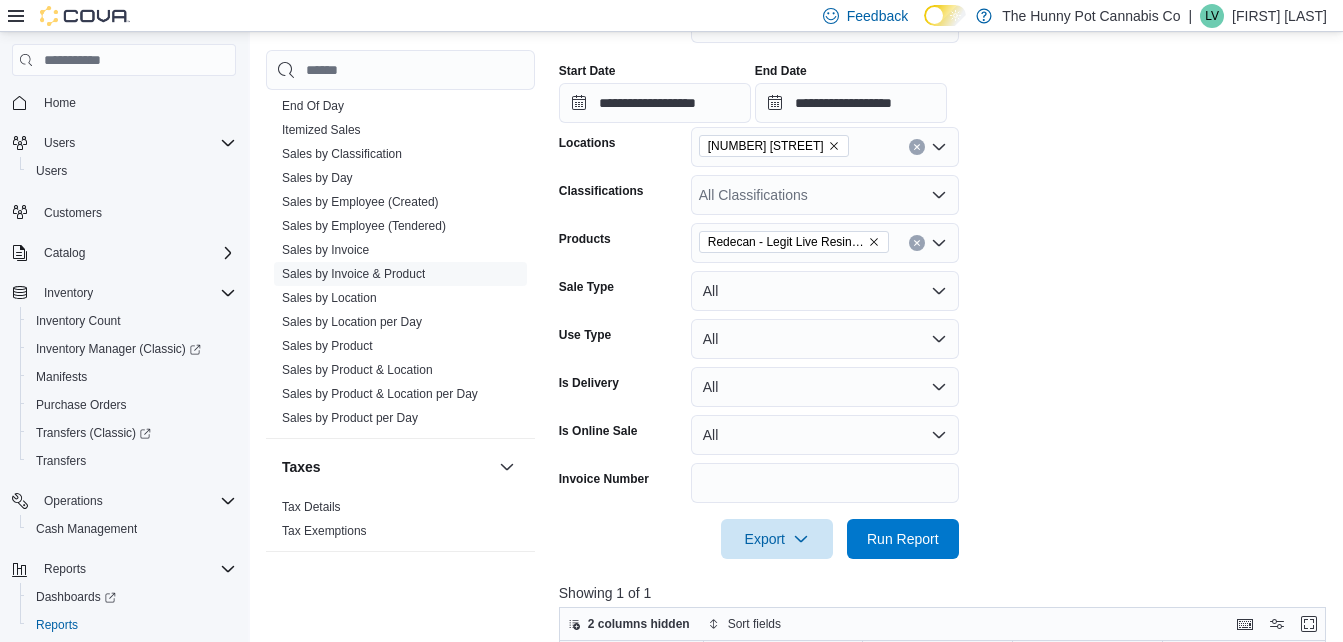 scroll, scrollTop: 359, scrollLeft: 0, axis: vertical 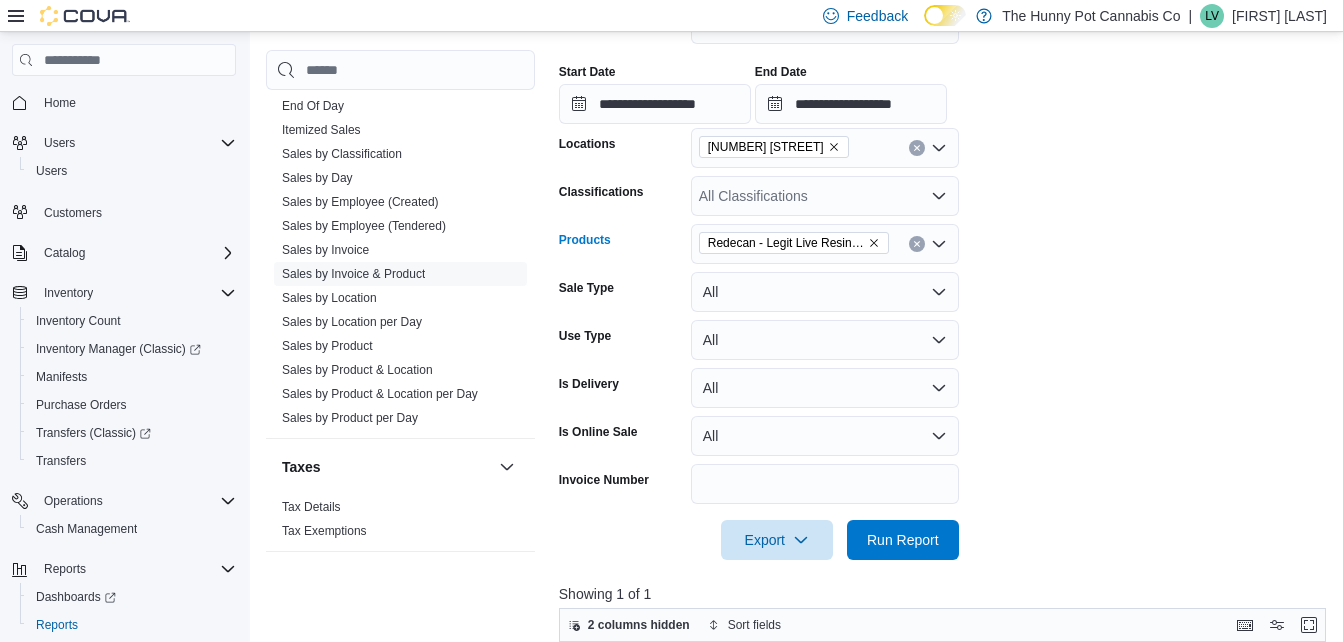 click 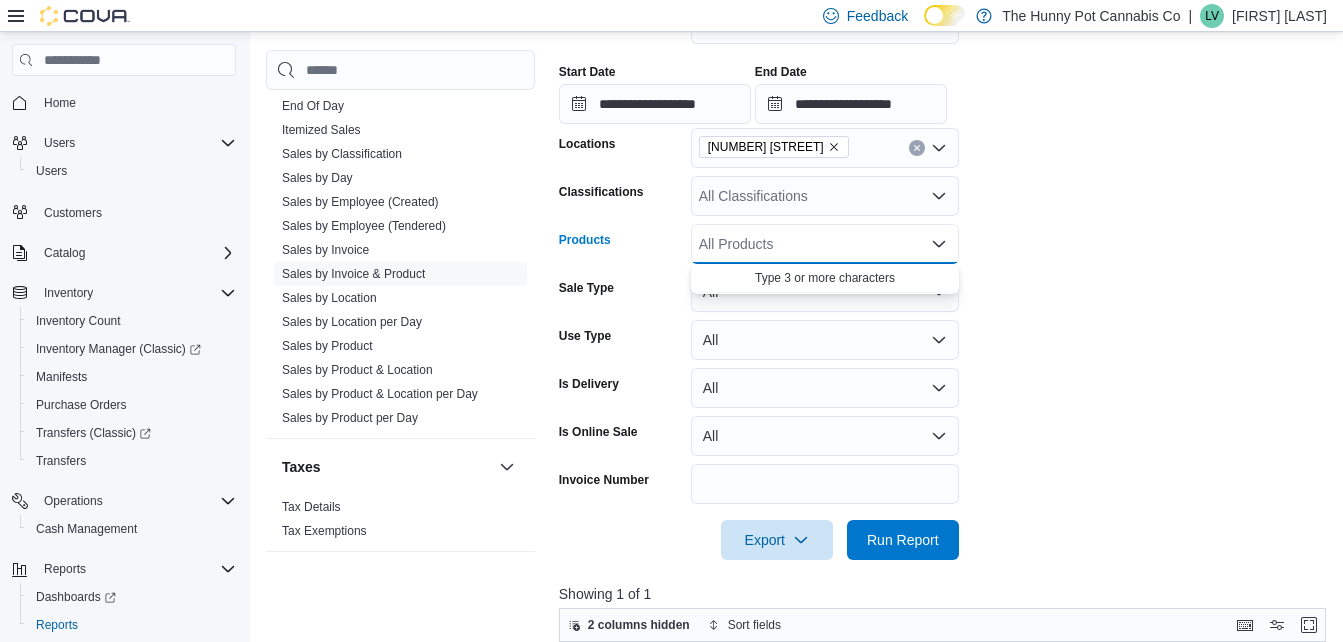 paste on "********" 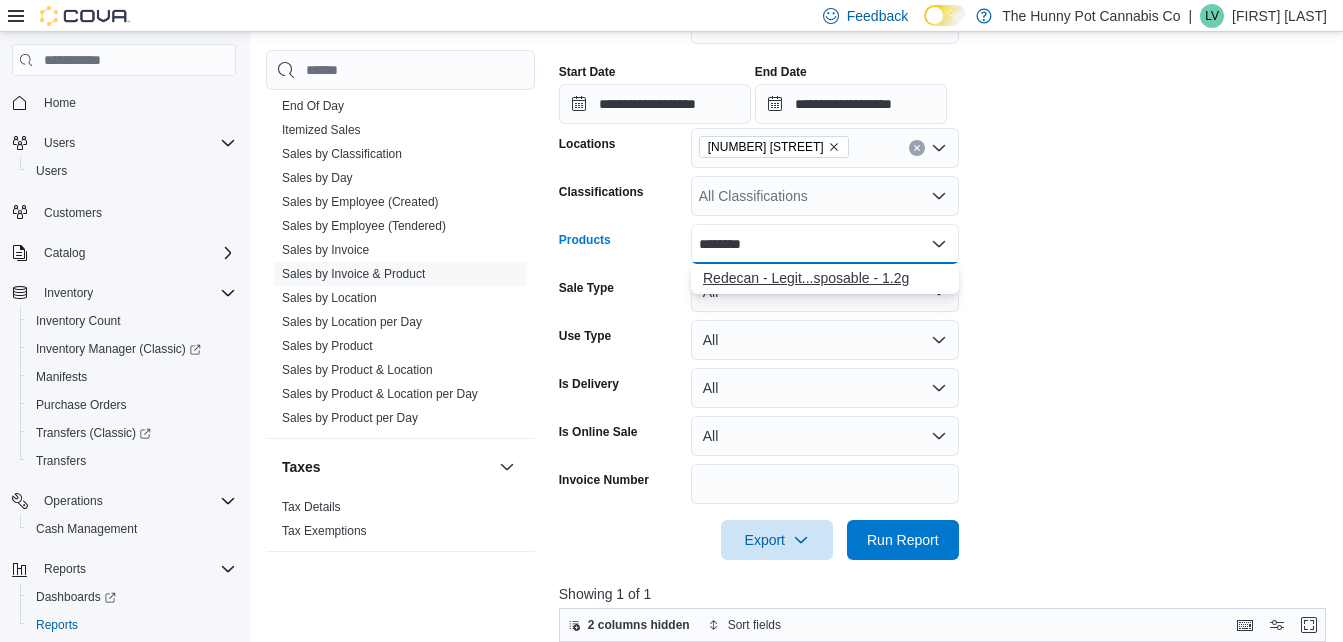 type on "********" 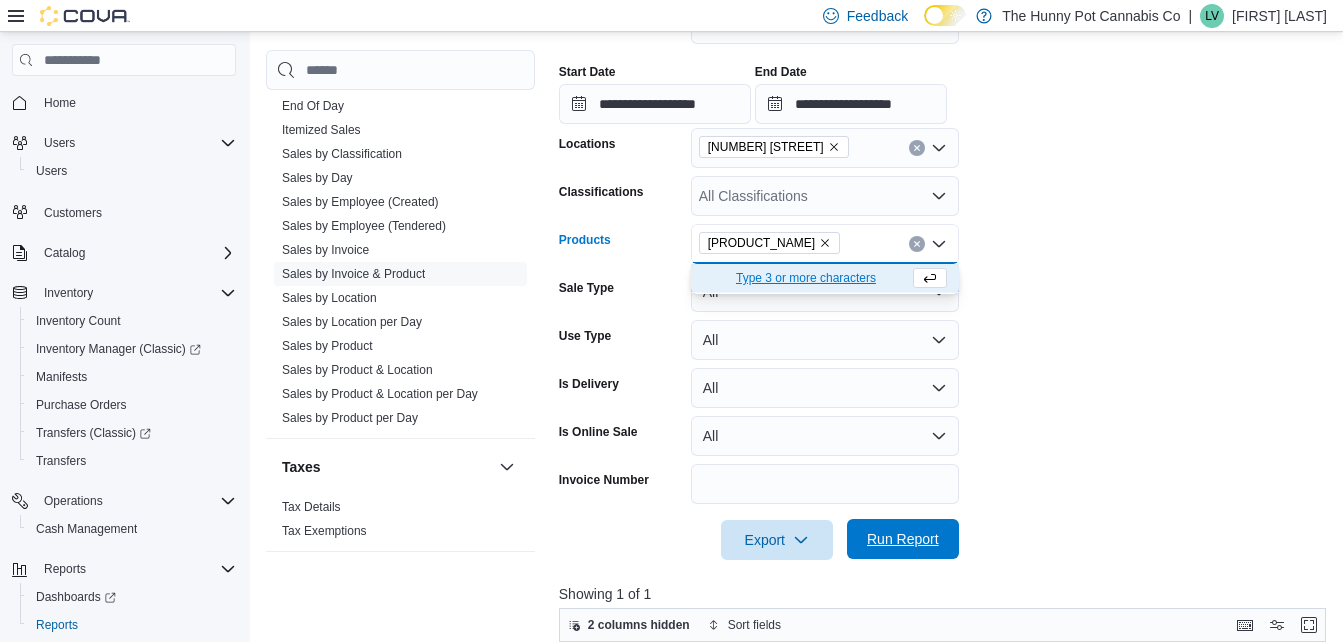 click on "Run Report" at bounding box center (903, 539) 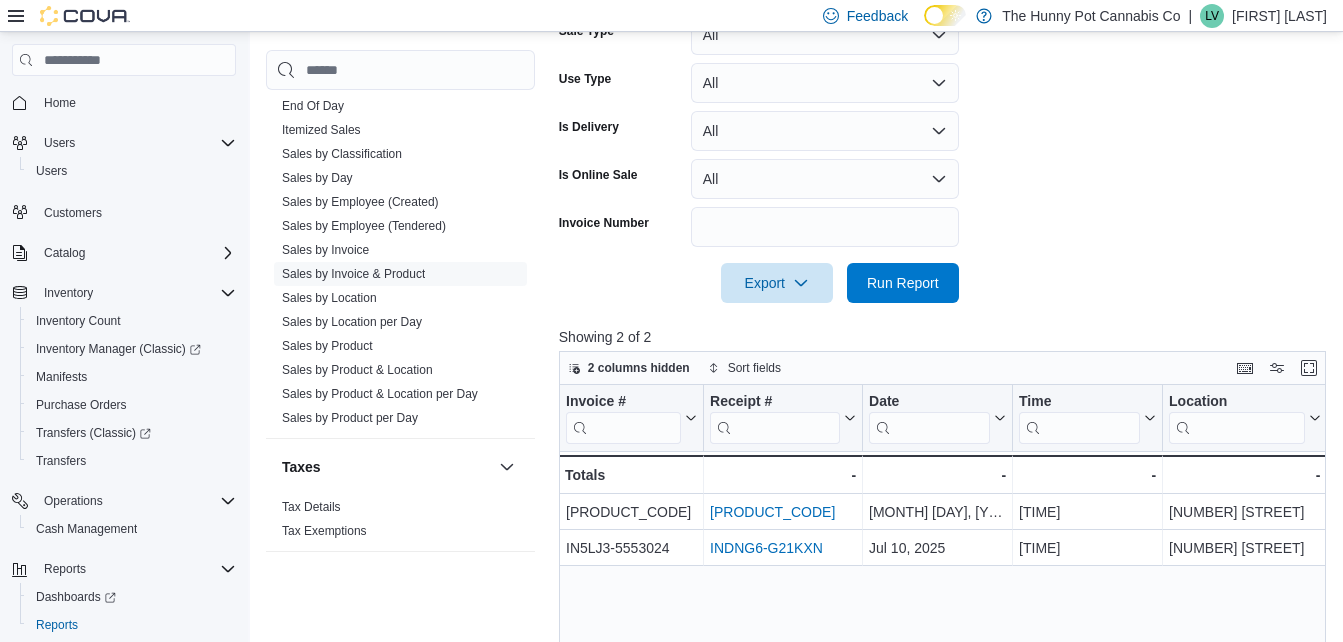 scroll, scrollTop: 617, scrollLeft: 0, axis: vertical 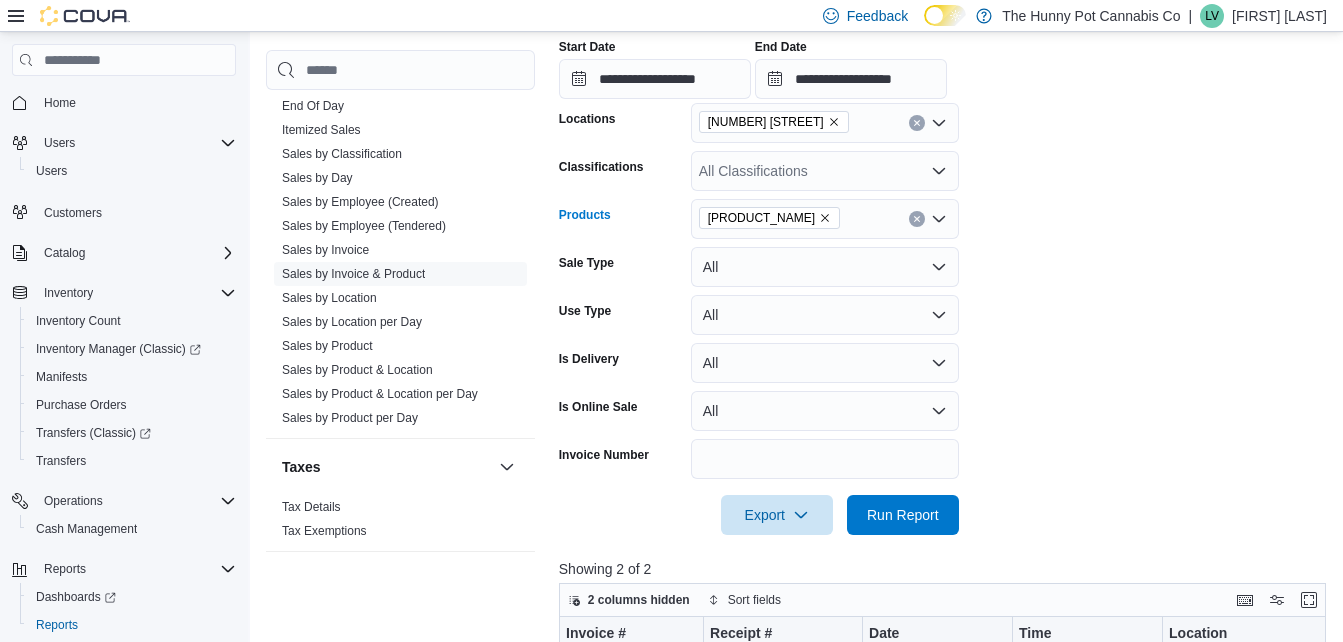 click at bounding box center [917, 219] 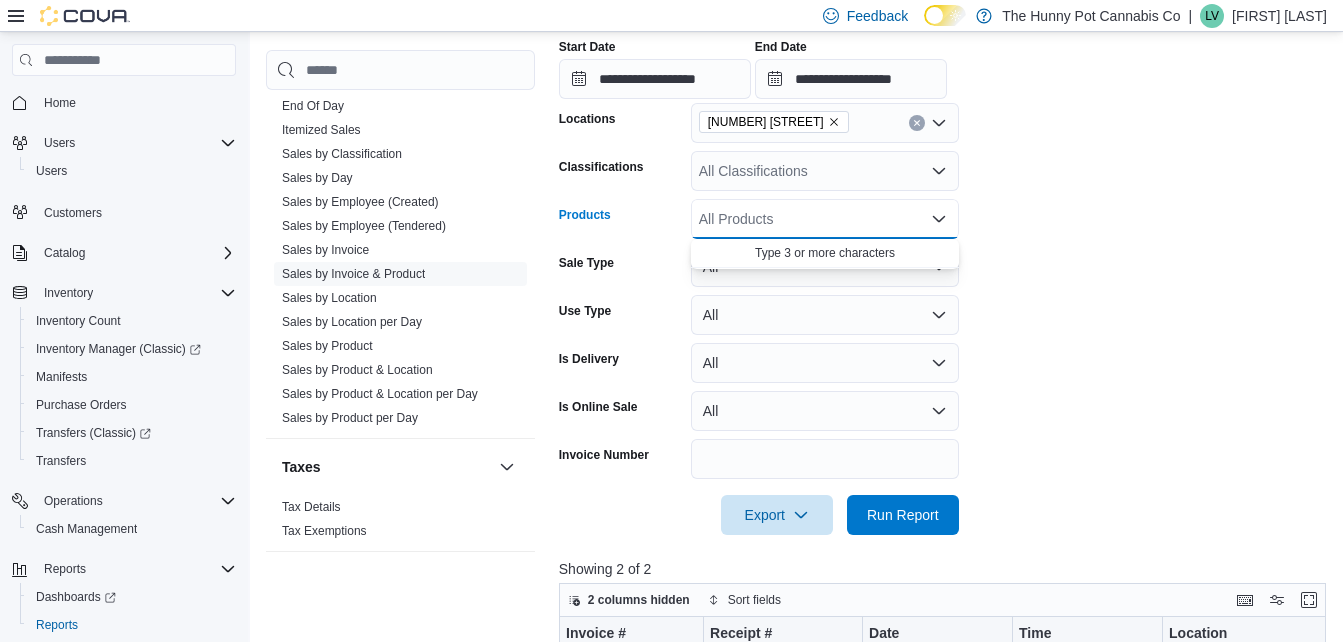 paste on "********" 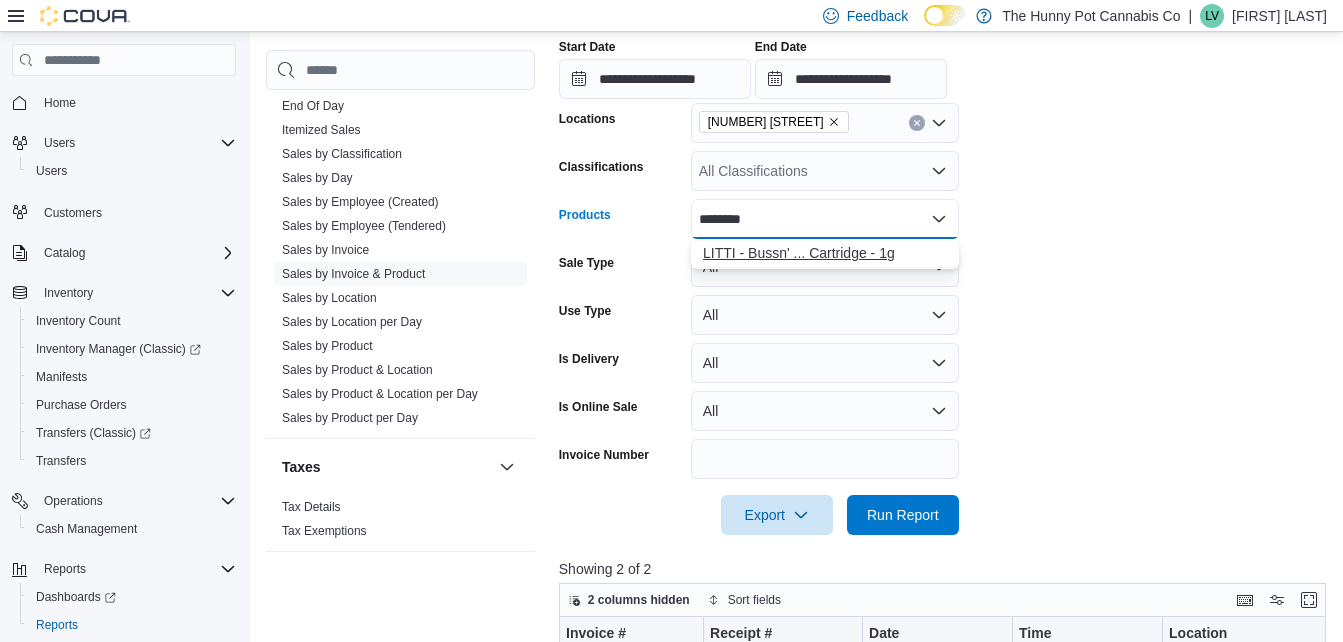 type on "********" 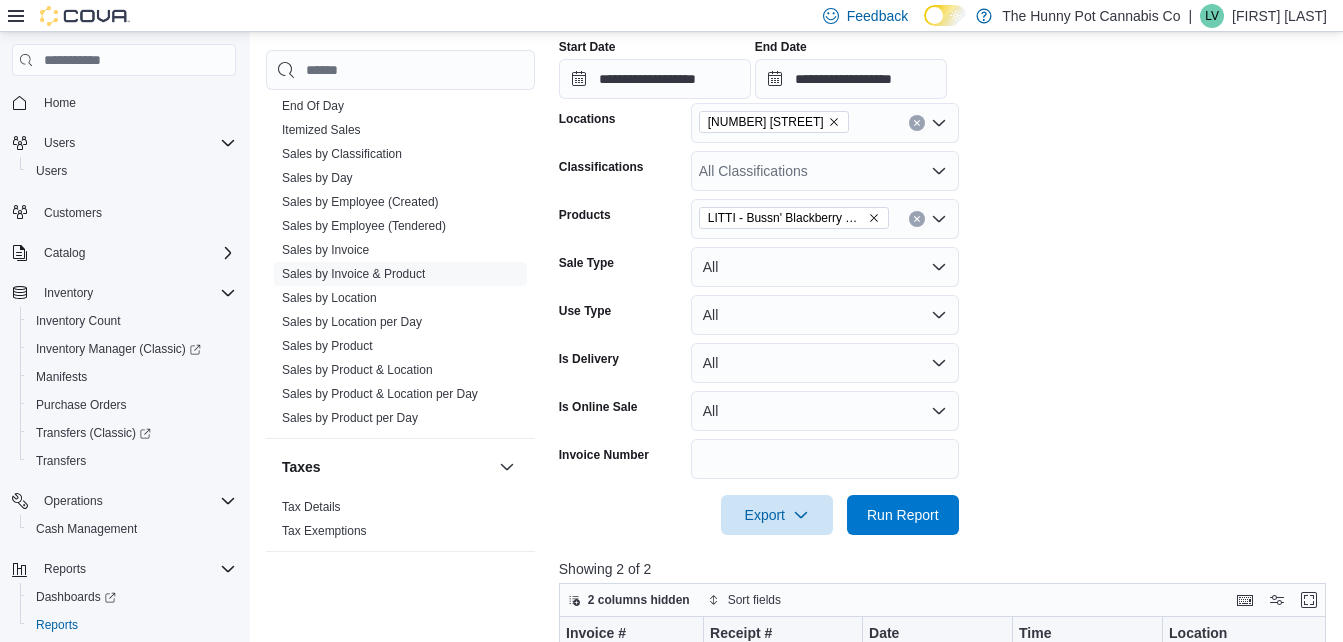 click at bounding box center (946, 487) 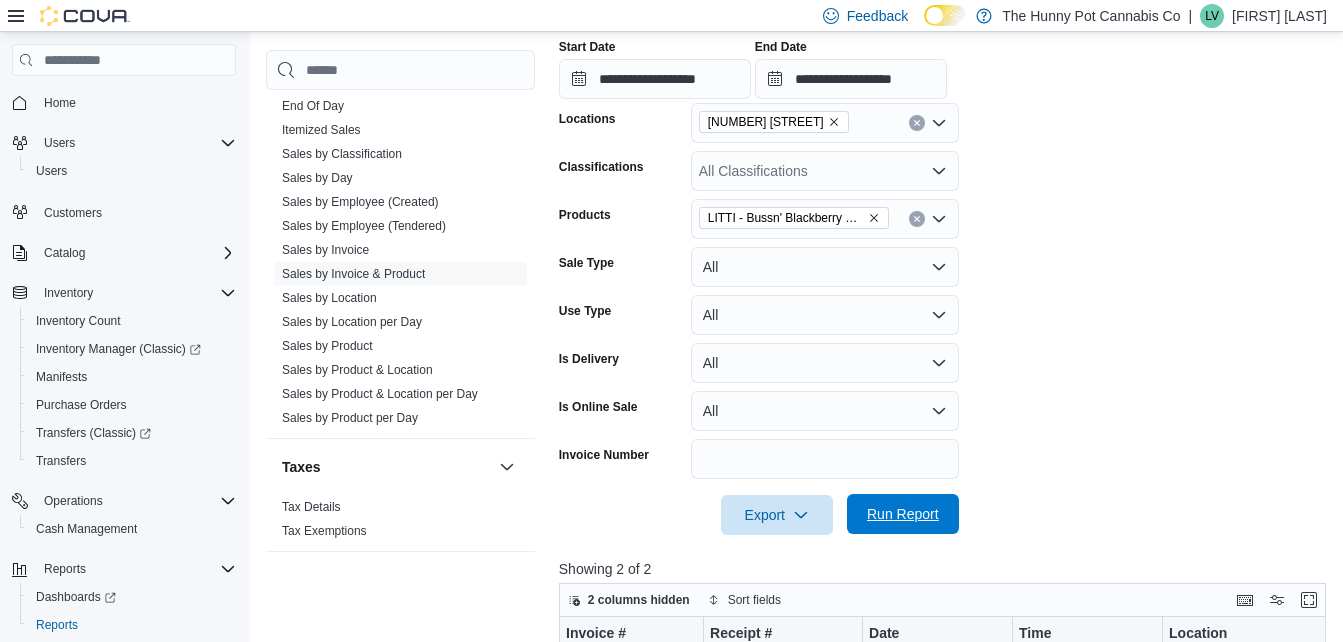 click on "Run Report" at bounding box center [903, 514] 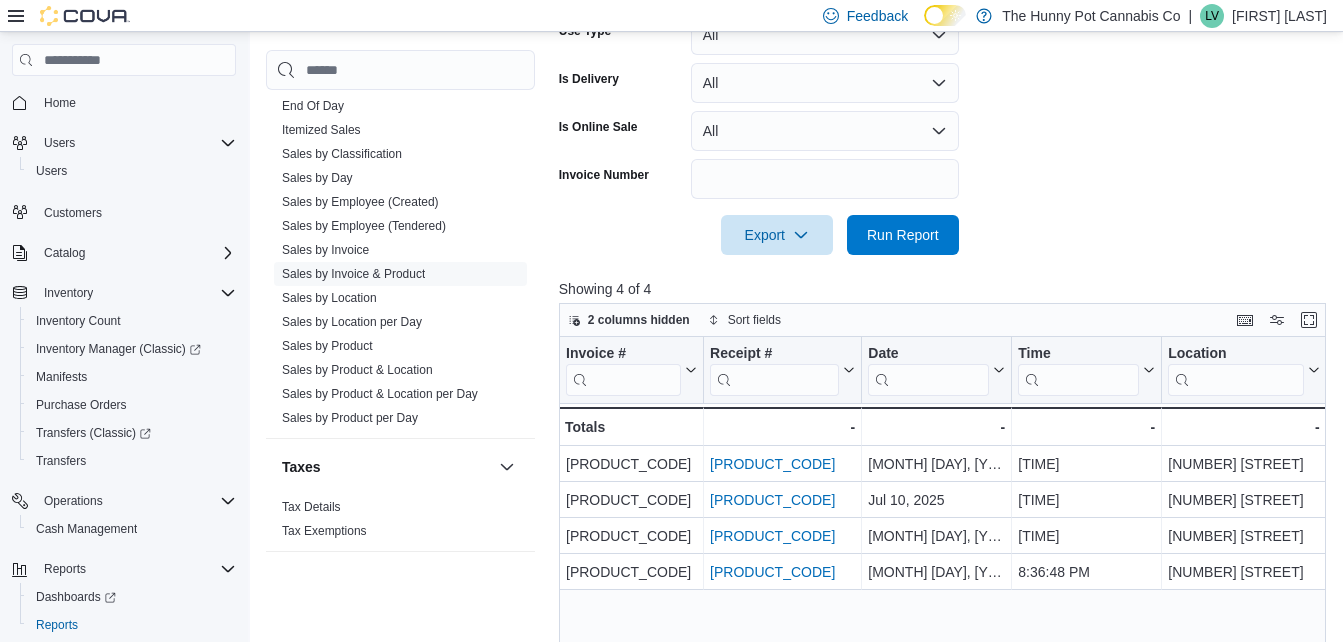 scroll, scrollTop: 665, scrollLeft: 0, axis: vertical 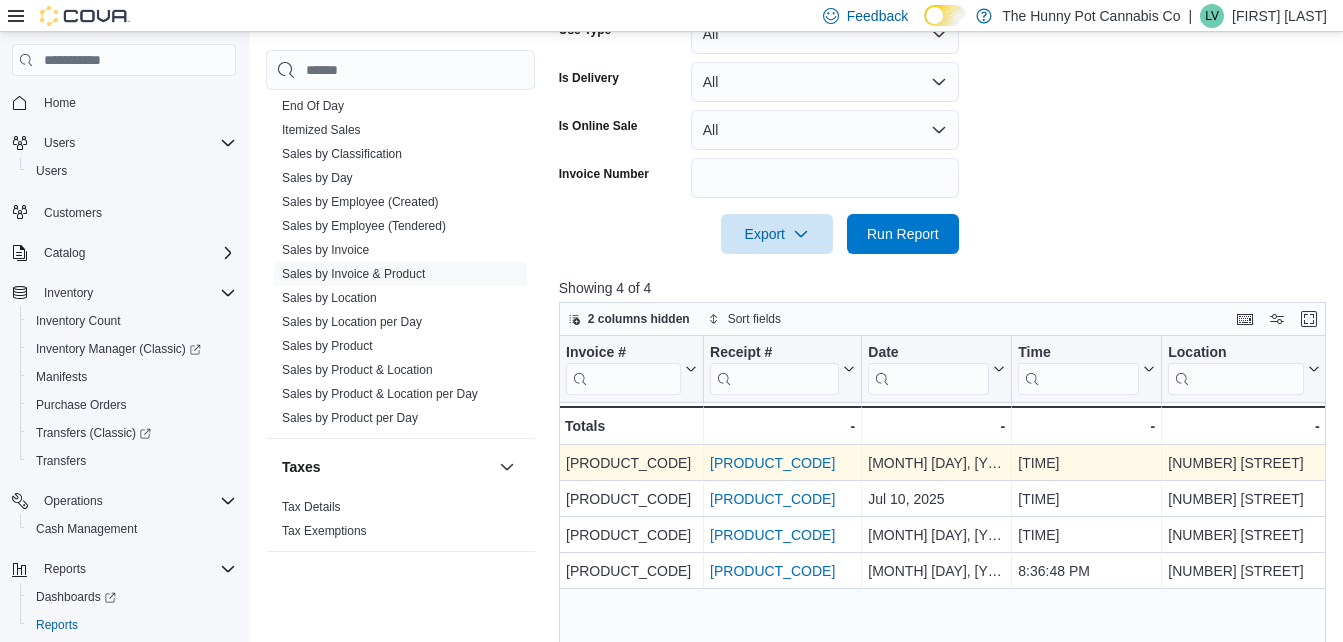 click on "INDNG6-FZNCWD" at bounding box center (772, 463) 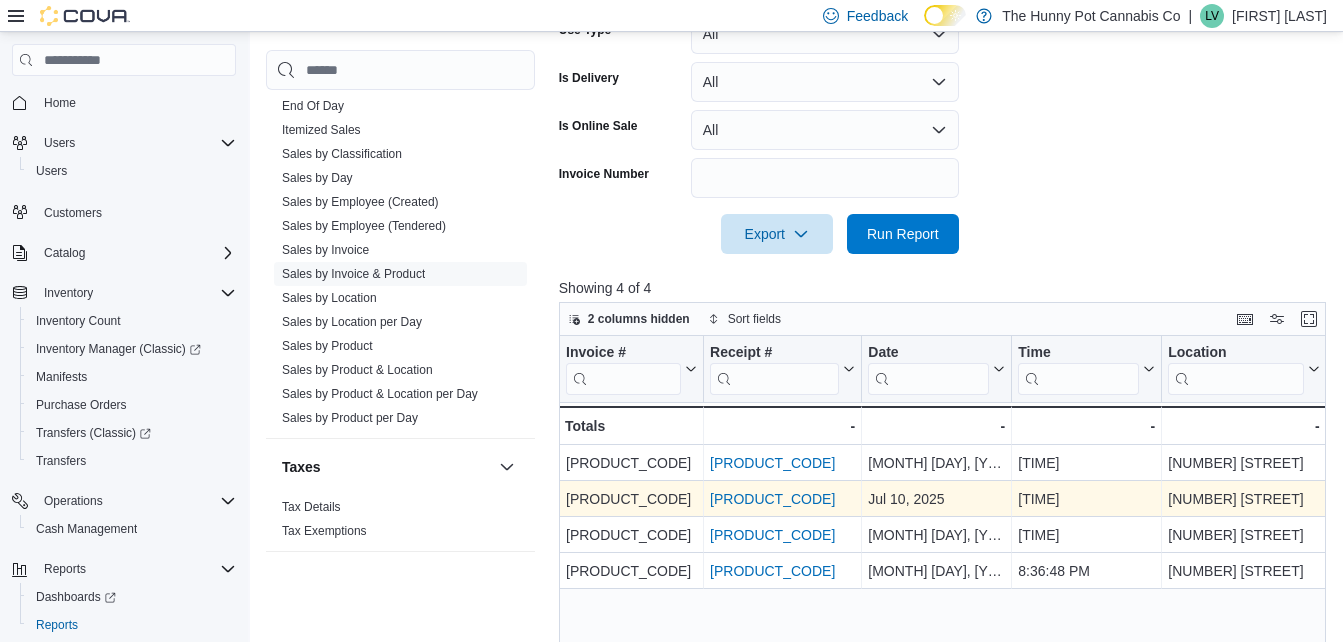 click on "INDNG6-G250BF" at bounding box center (772, 499) 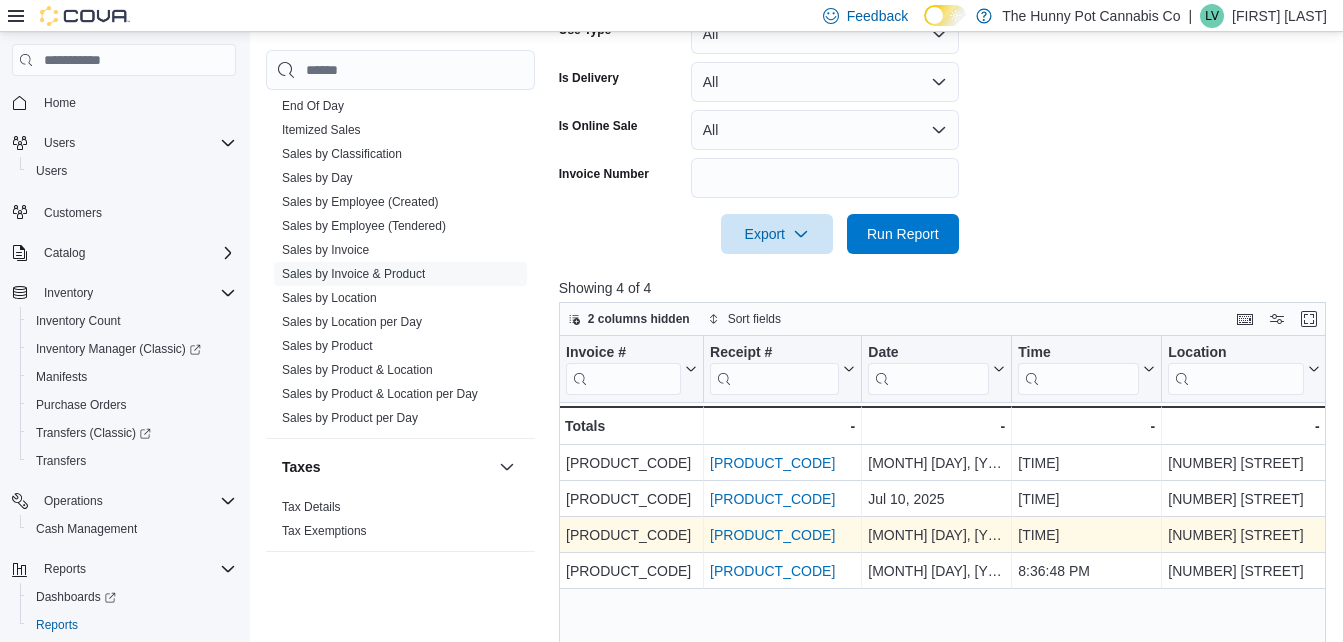 click on "INDNGG-G3BJVR" at bounding box center [772, 535] 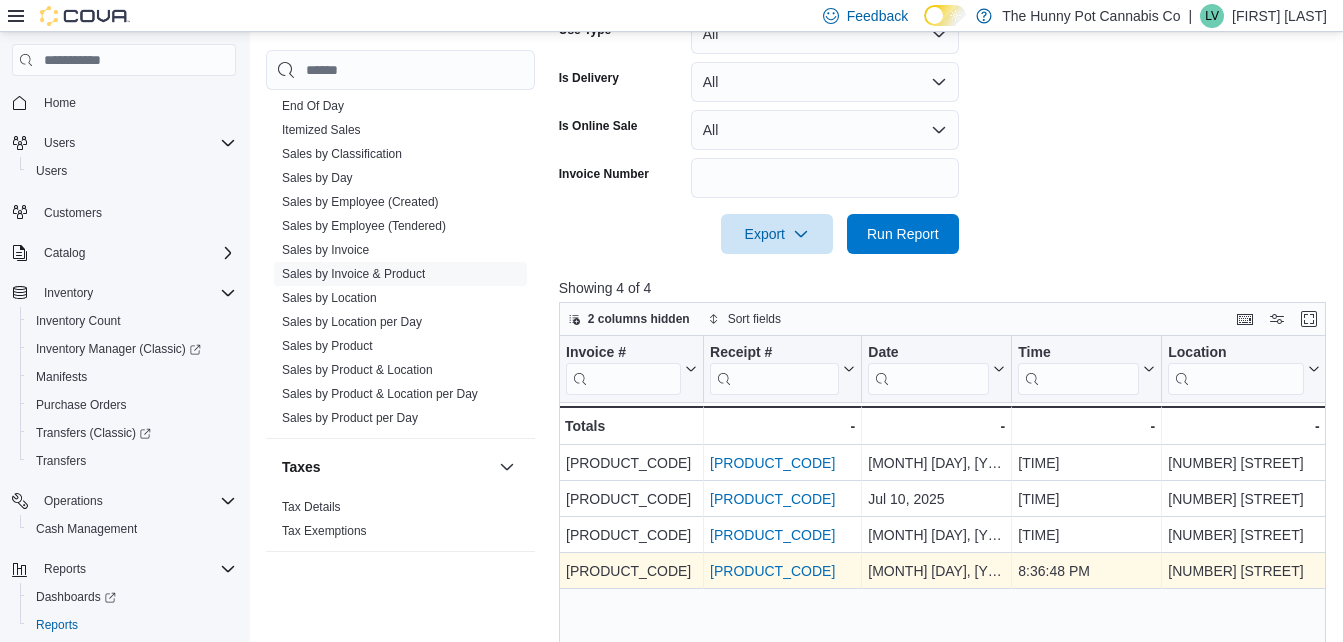 click on "INDNG6-G3C8M4" at bounding box center [772, 571] 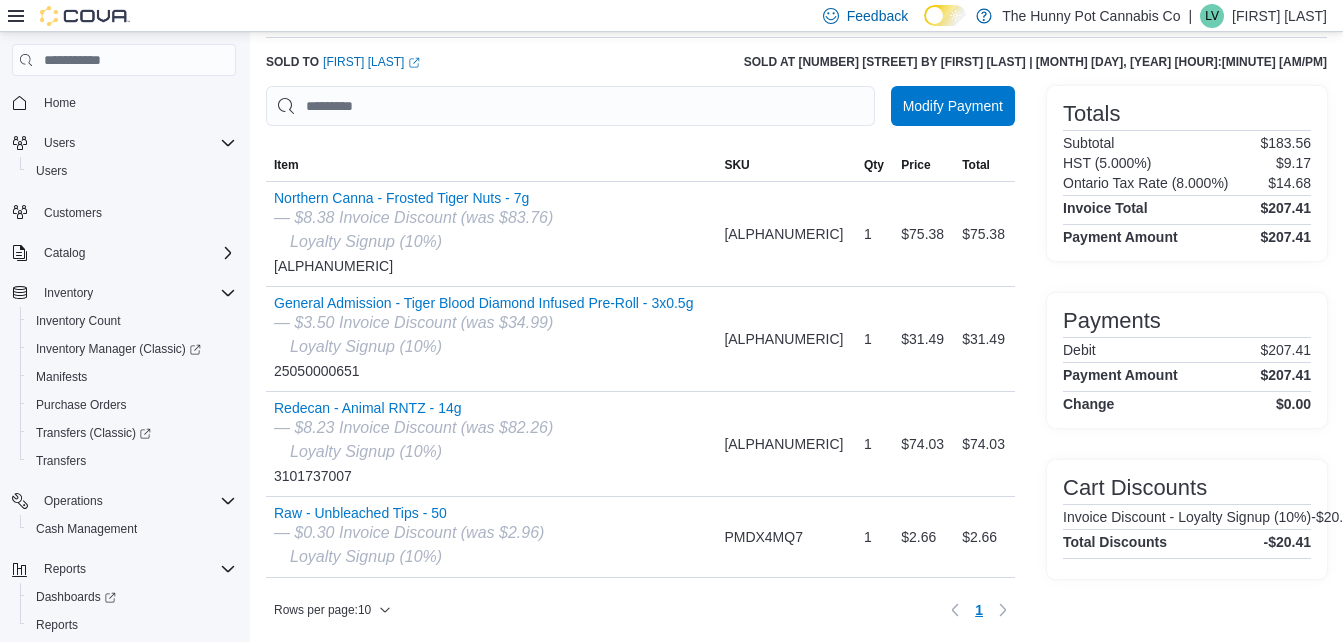 scroll, scrollTop: 0, scrollLeft: 0, axis: both 